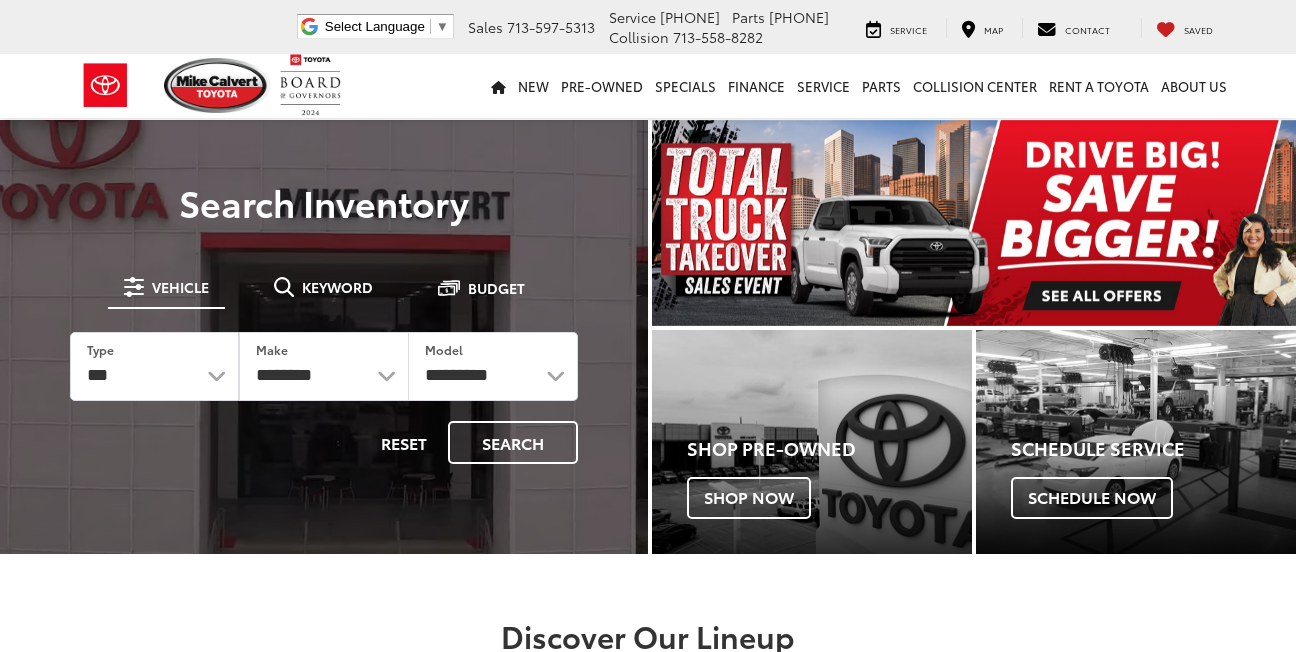scroll, scrollTop: 0, scrollLeft: 0, axis: both 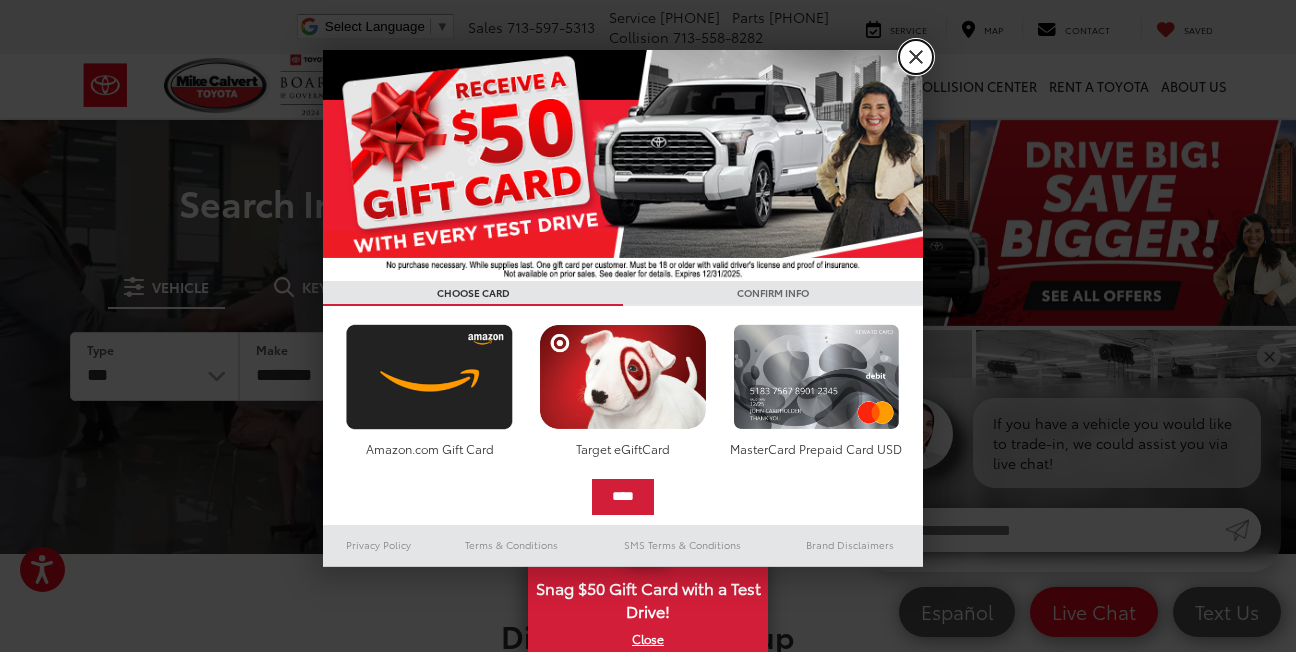 click on "X" at bounding box center [916, 57] 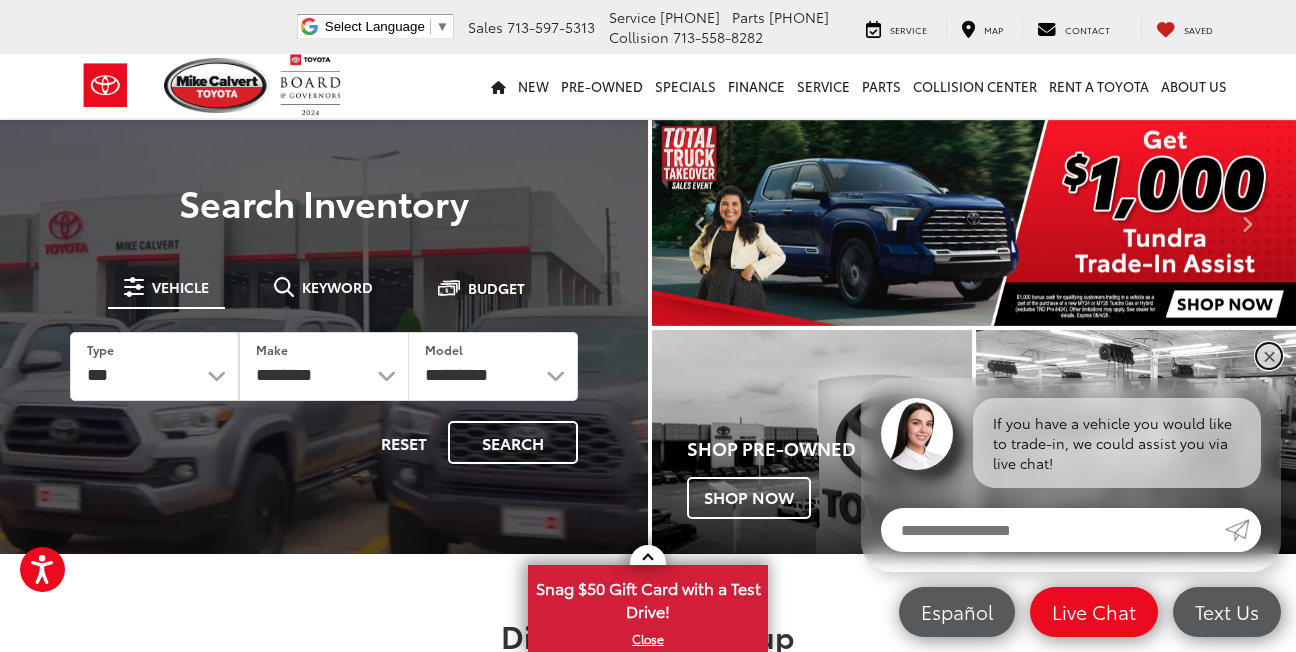 click on "✕" at bounding box center (1269, 356) 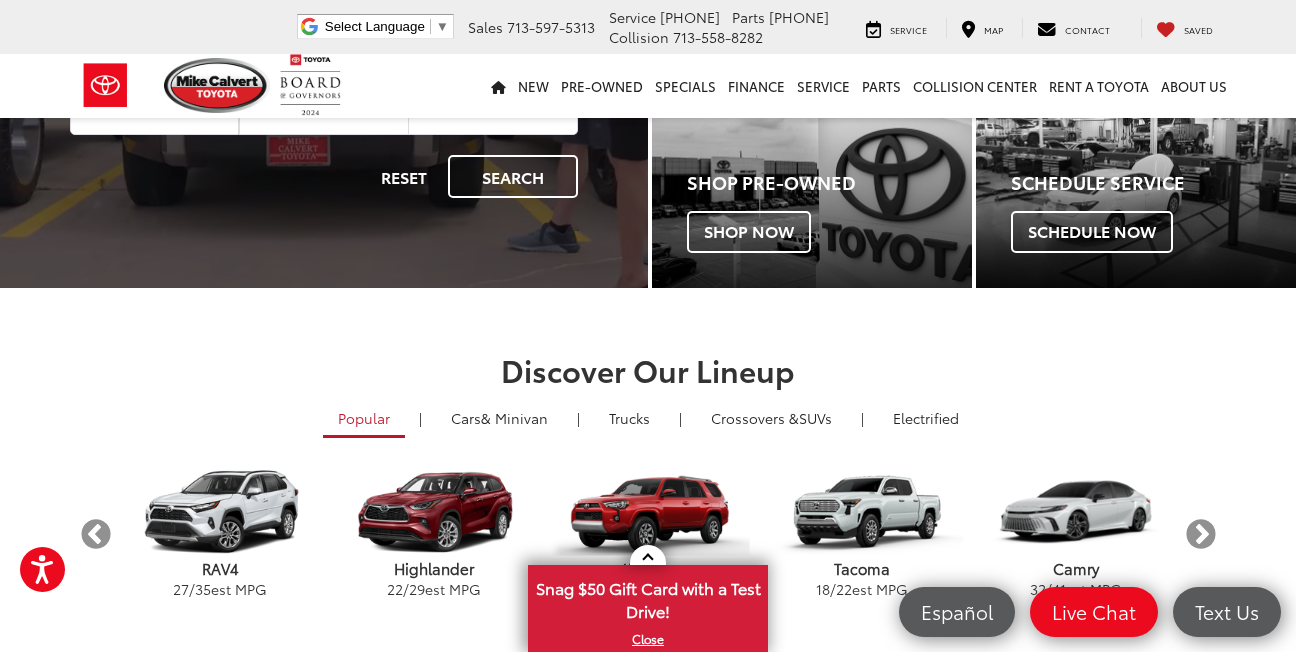 scroll, scrollTop: 293, scrollLeft: 0, axis: vertical 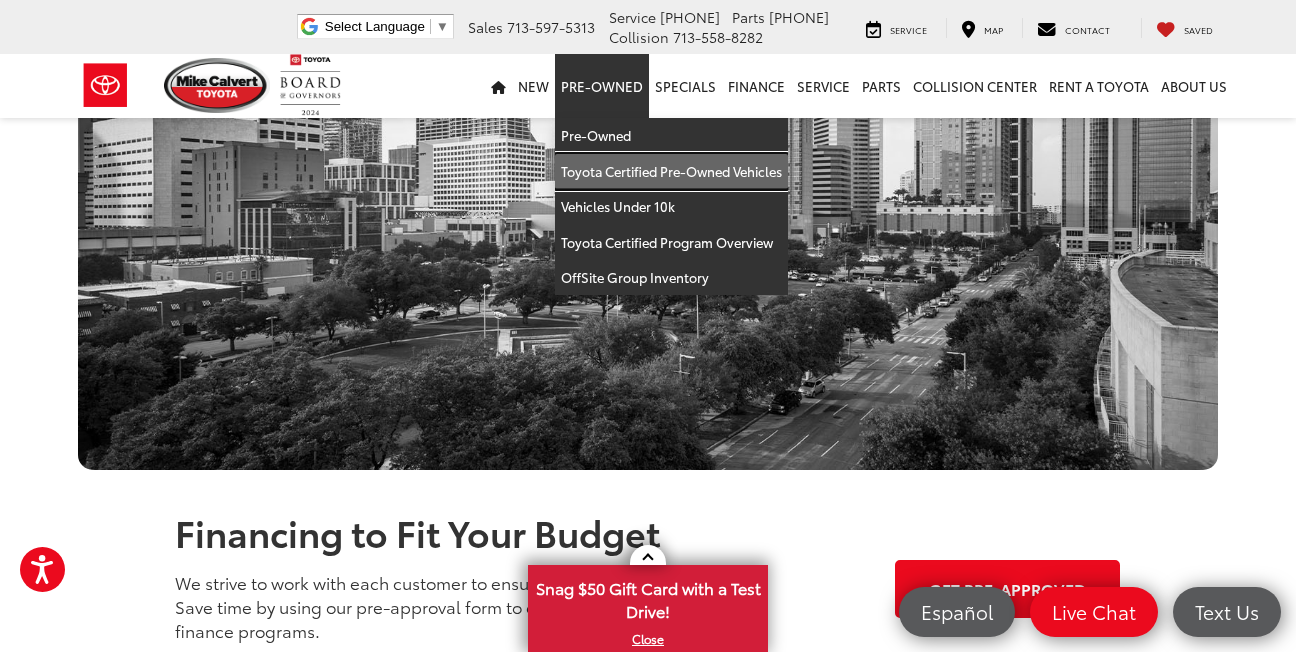 click on "Toyota Certified Pre-Owned Vehicles" at bounding box center [671, 172] 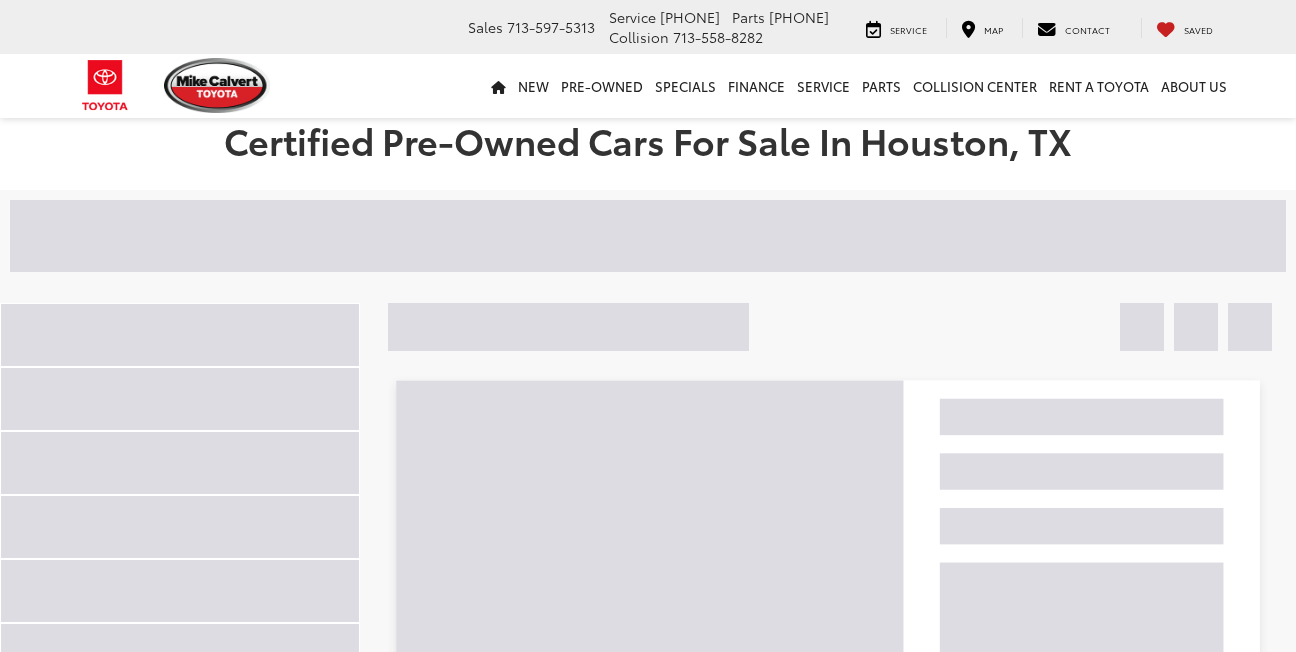 scroll, scrollTop: 0, scrollLeft: 0, axis: both 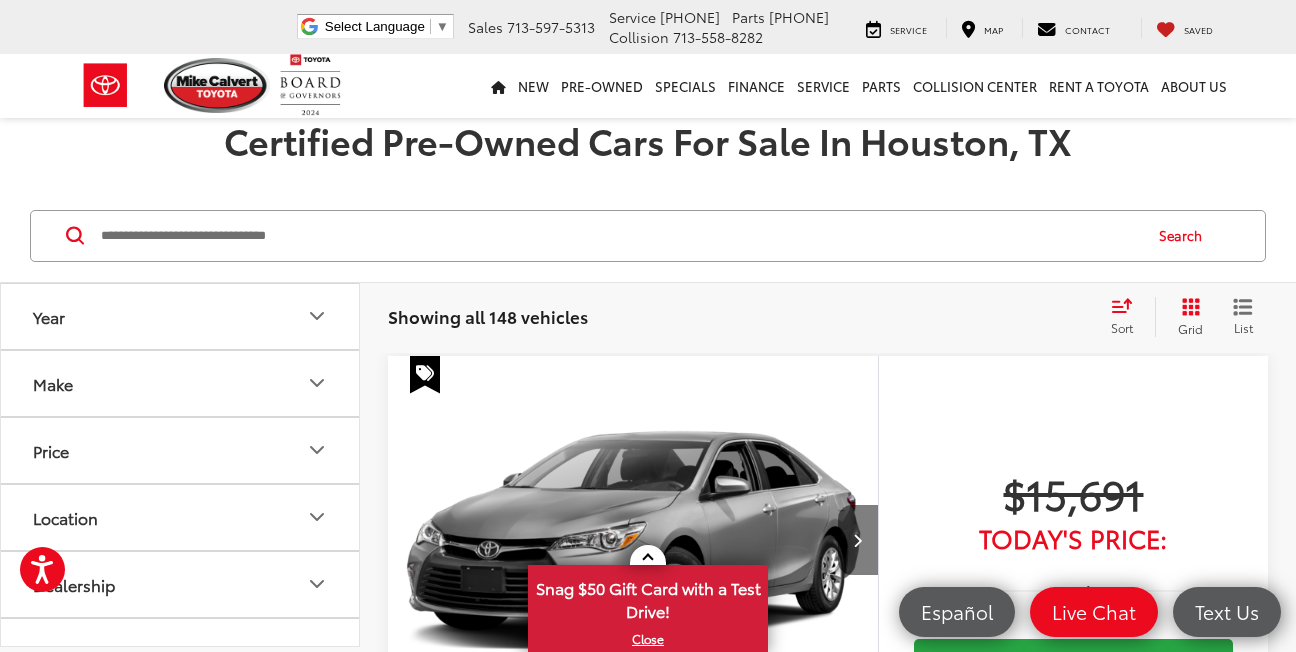 click at bounding box center [858, 540] 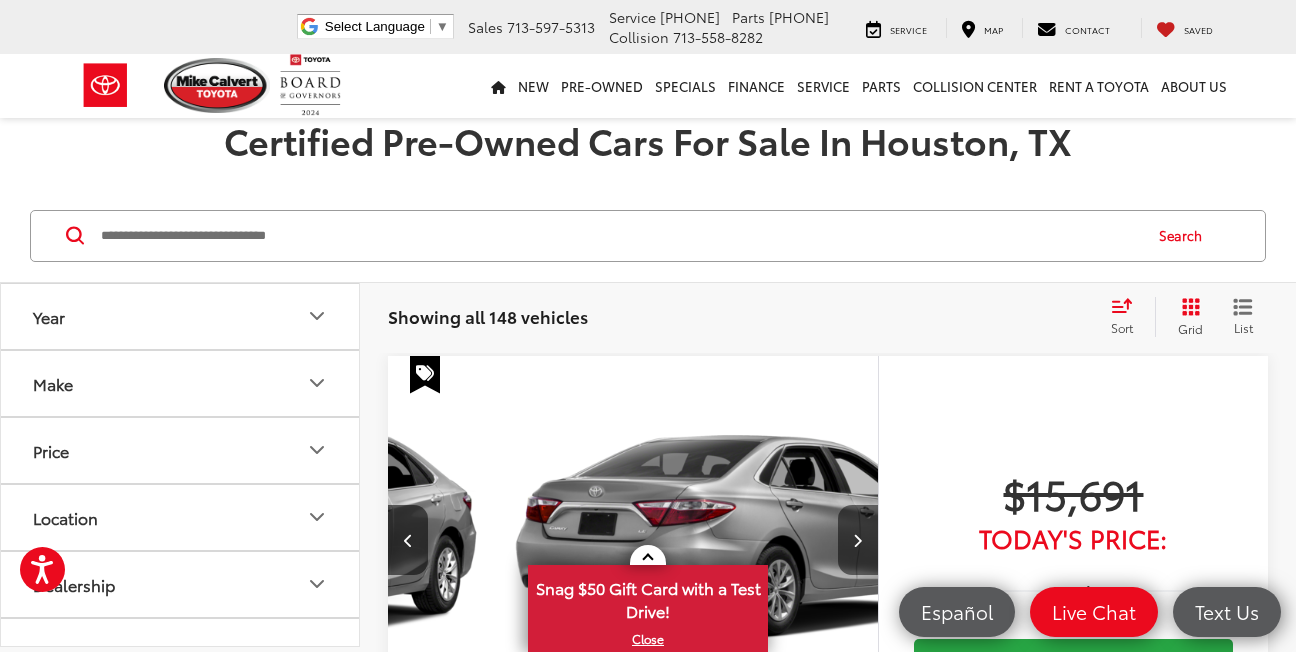 scroll, scrollTop: 0, scrollLeft: 493, axis: horizontal 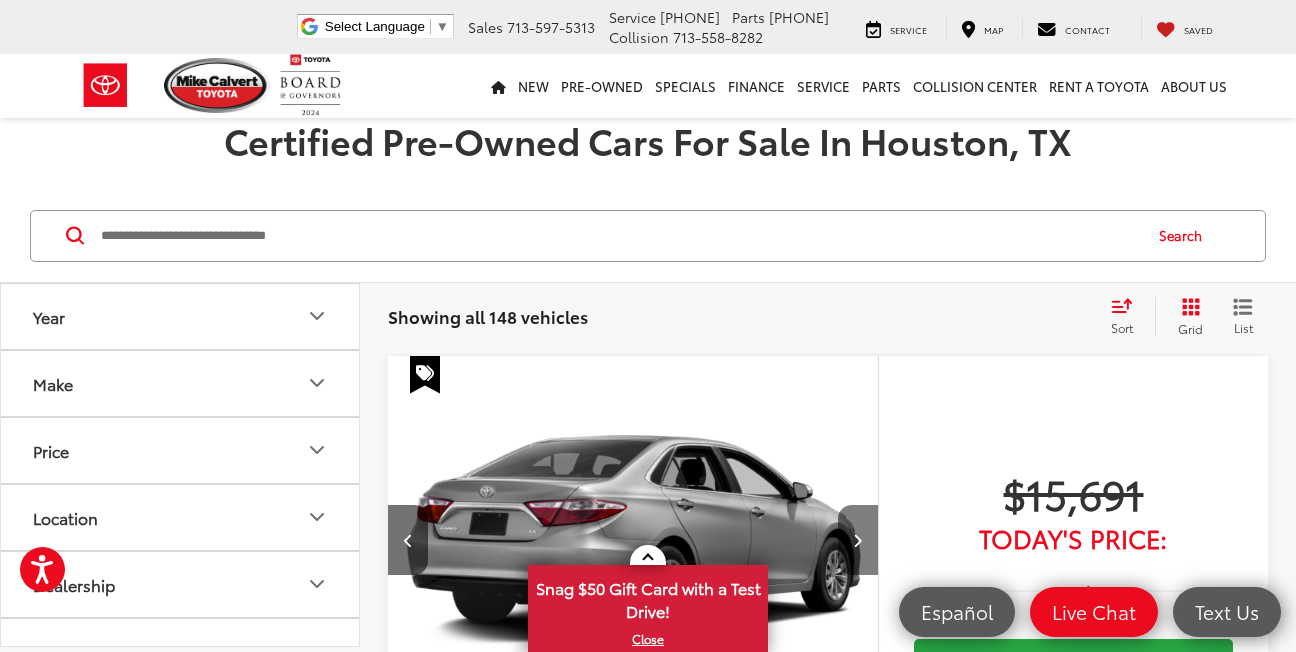 click at bounding box center [858, 540] 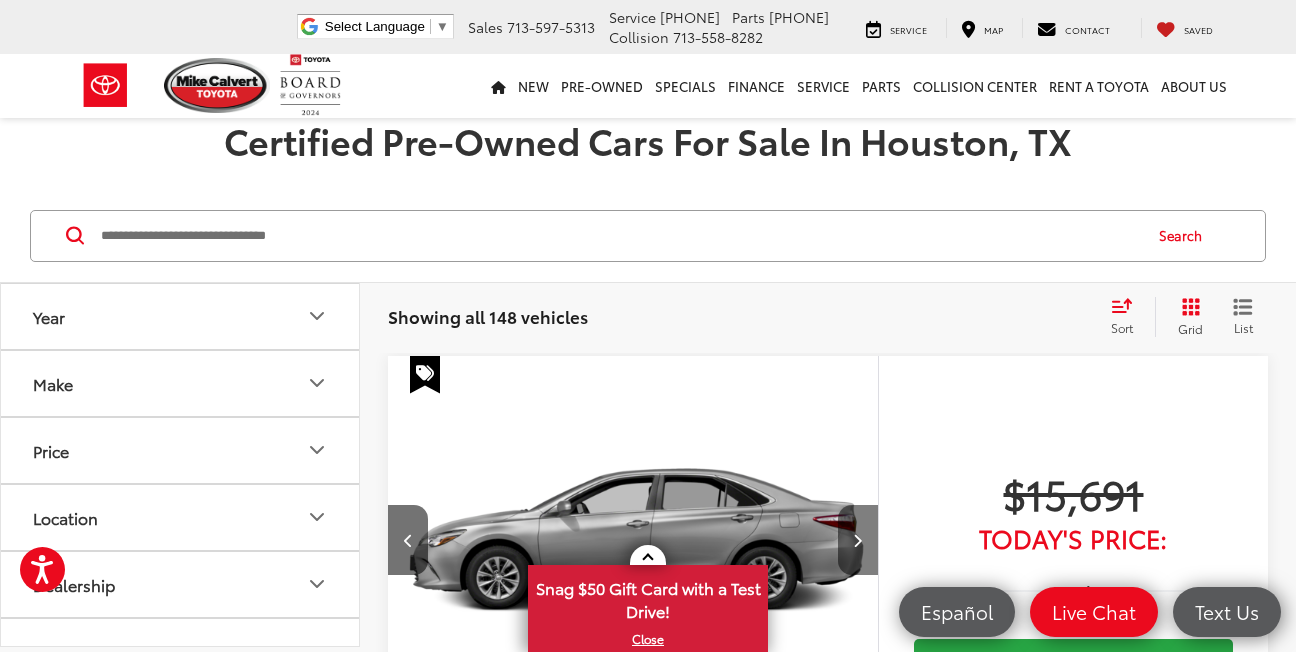 scroll, scrollTop: 0, scrollLeft: 986, axis: horizontal 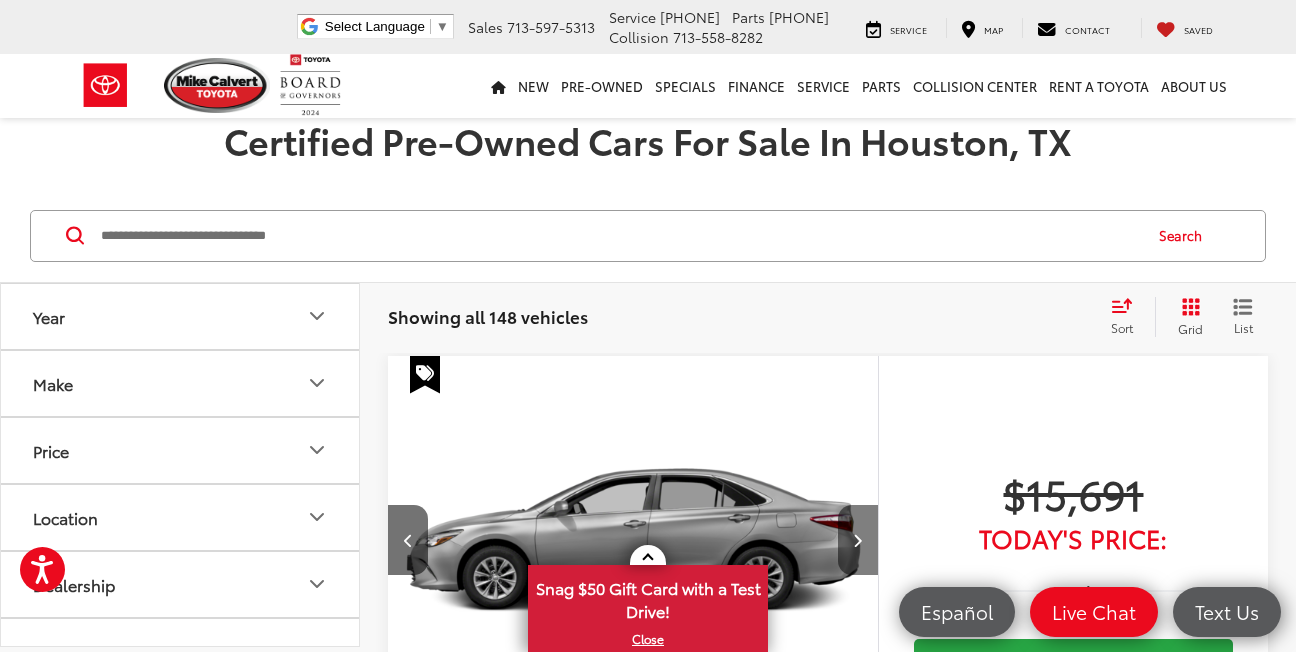 click at bounding box center (858, 540) 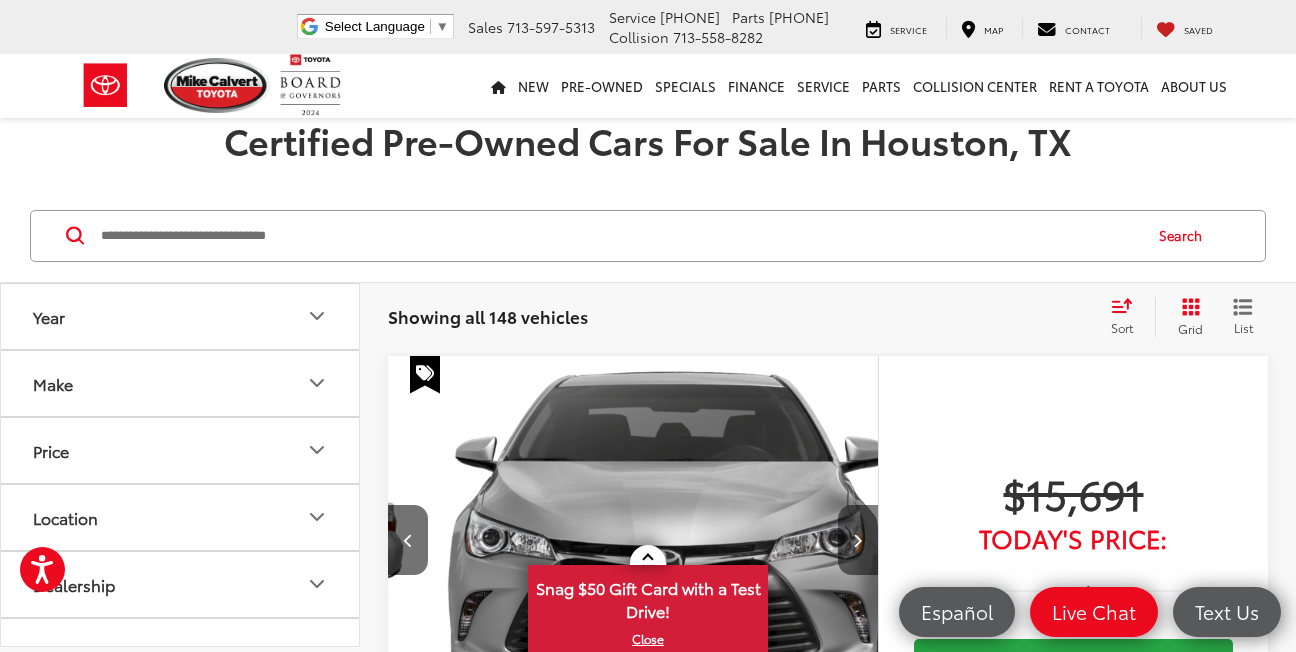 scroll, scrollTop: 0, scrollLeft: 1479, axis: horizontal 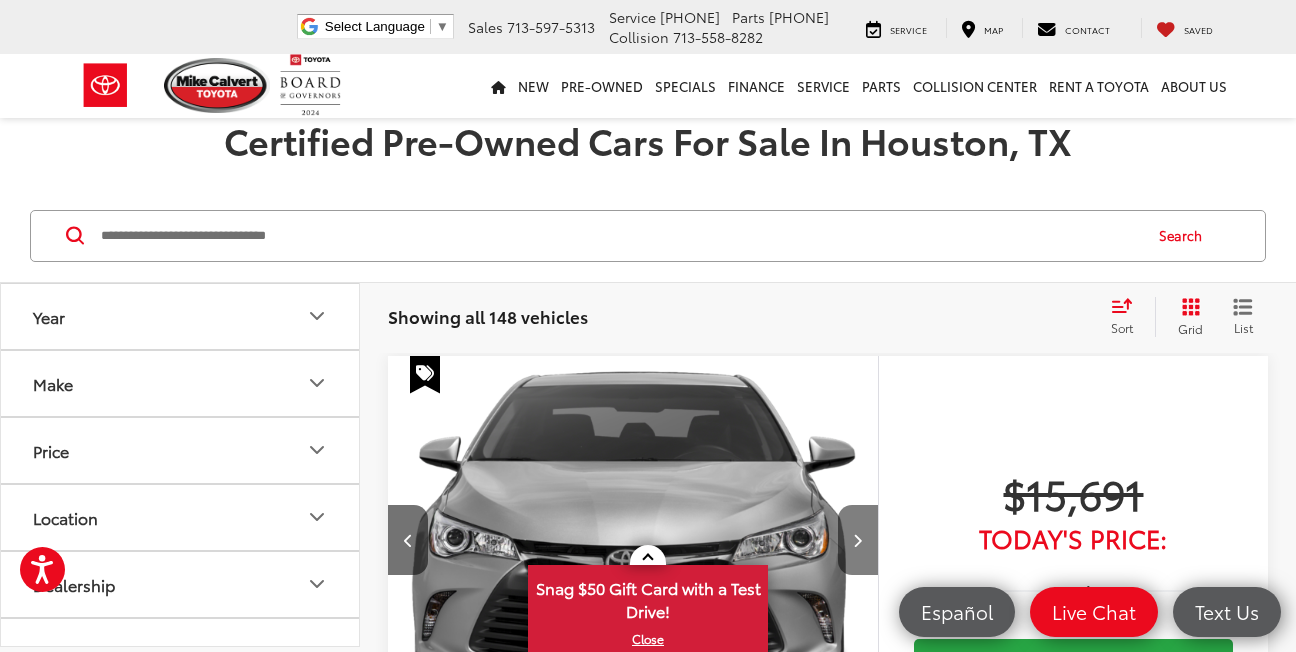 click at bounding box center [858, 540] 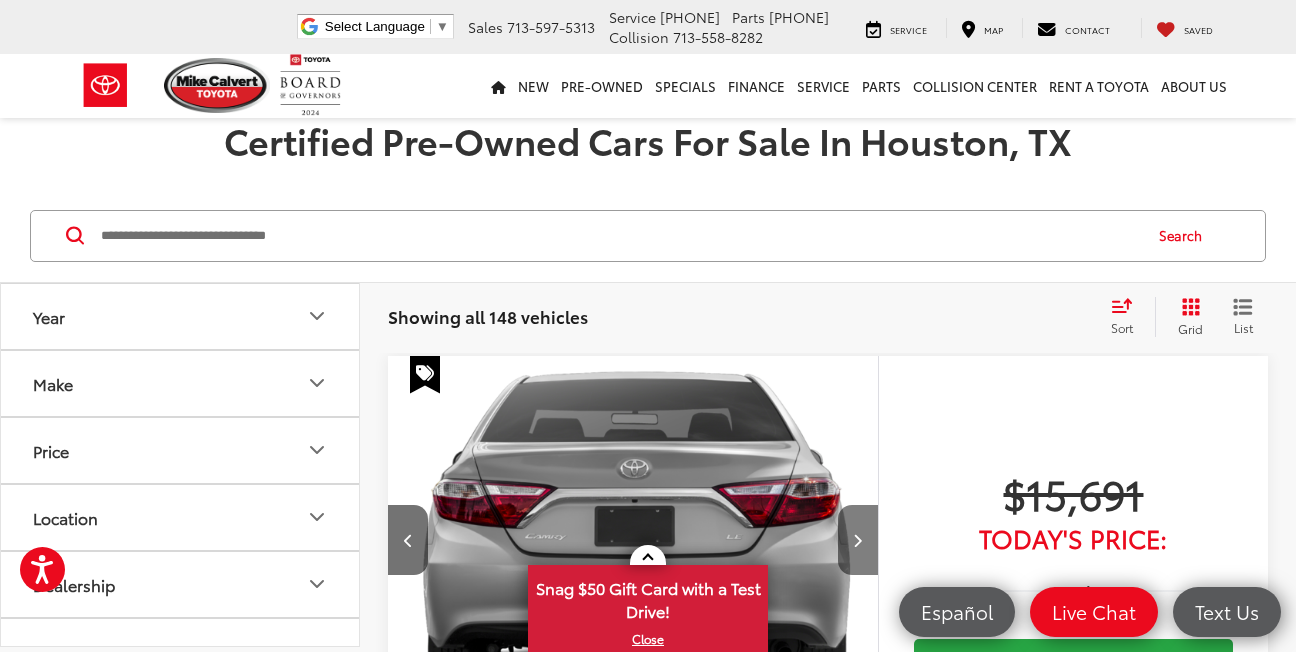 scroll, scrollTop: 0, scrollLeft: 1972, axis: horizontal 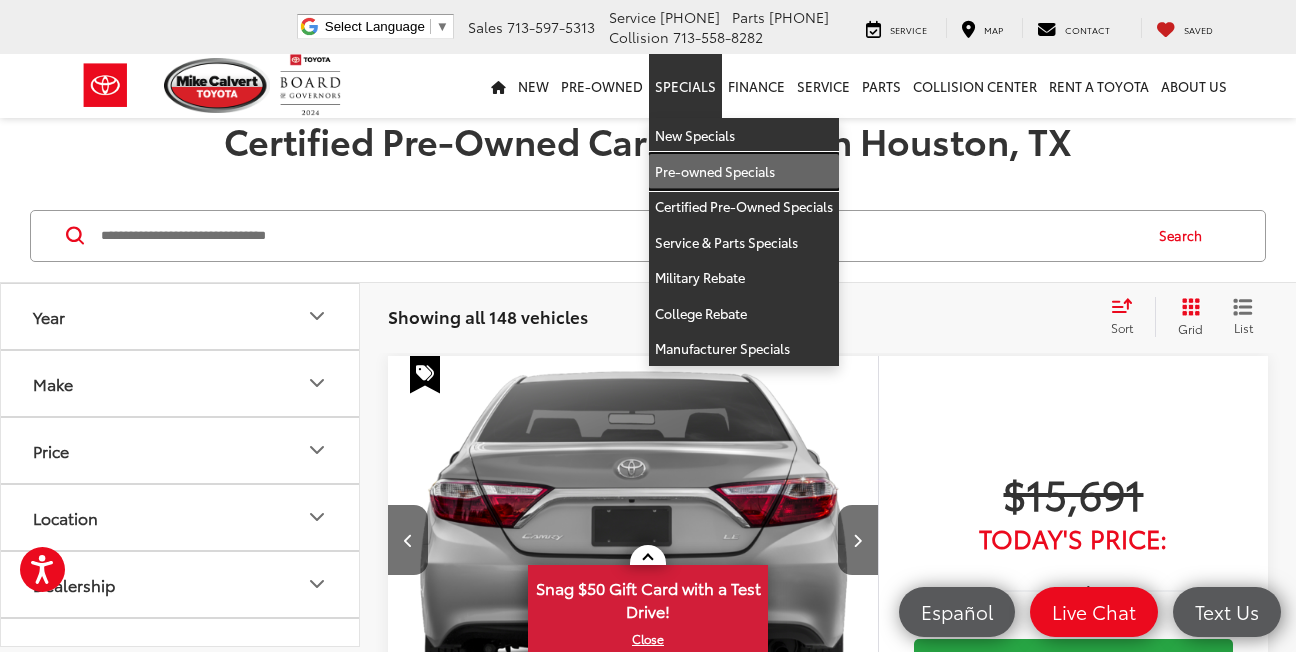 click on "Pre-owned Specials" at bounding box center (744, 172) 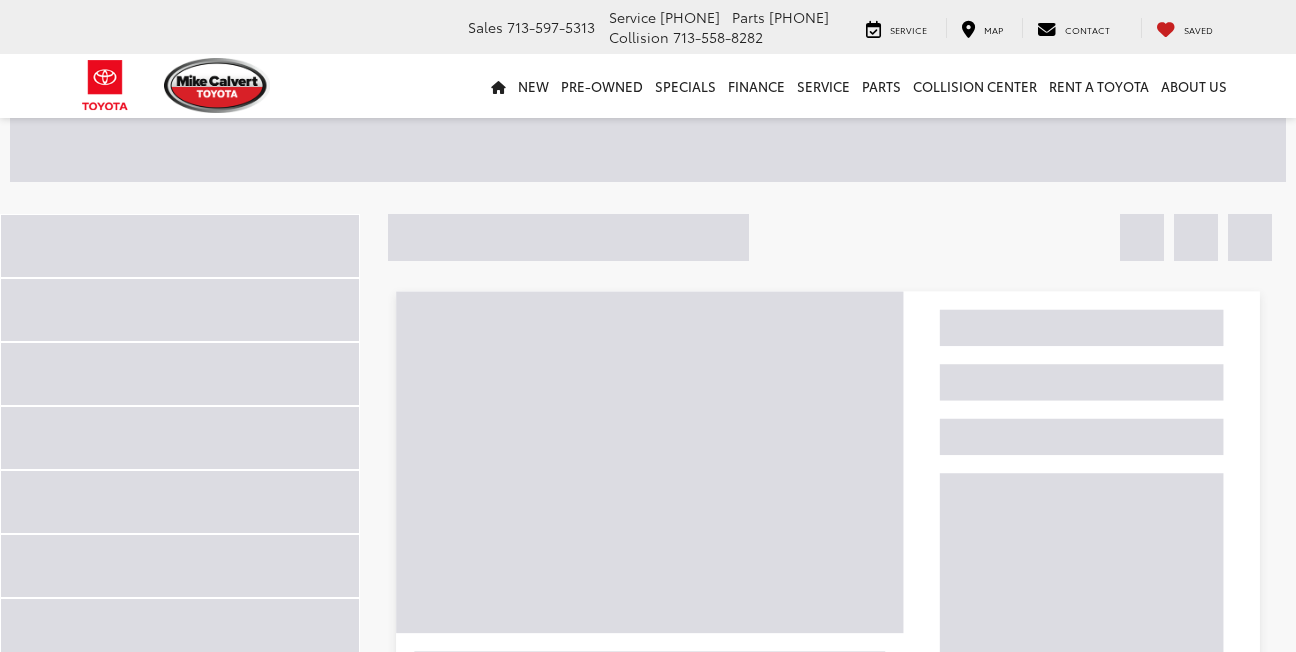 scroll, scrollTop: 0, scrollLeft: 0, axis: both 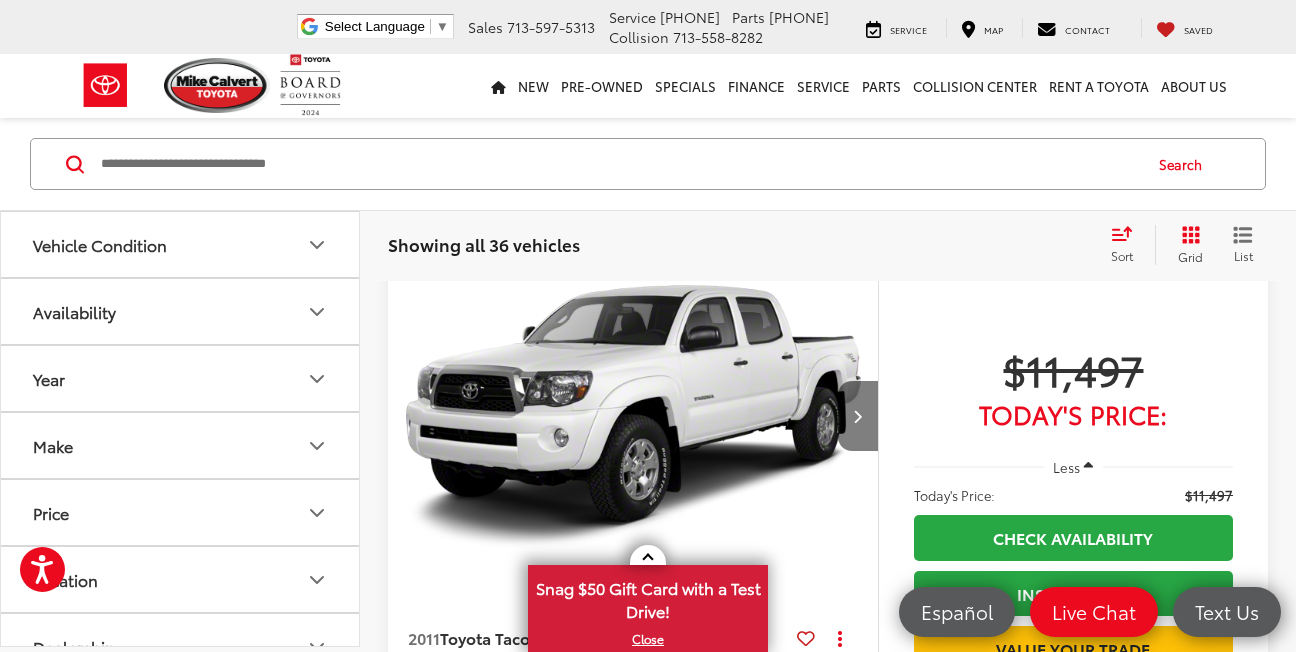 click at bounding box center (858, 416) 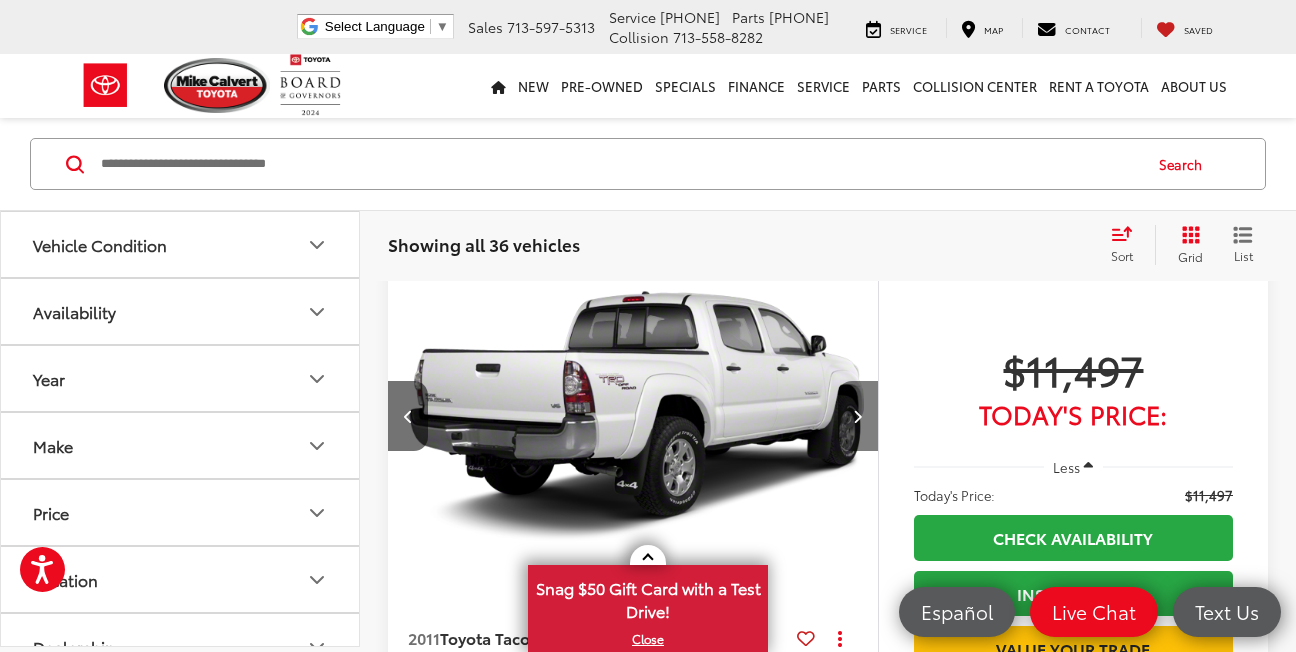 scroll, scrollTop: 0, scrollLeft: 493, axis: horizontal 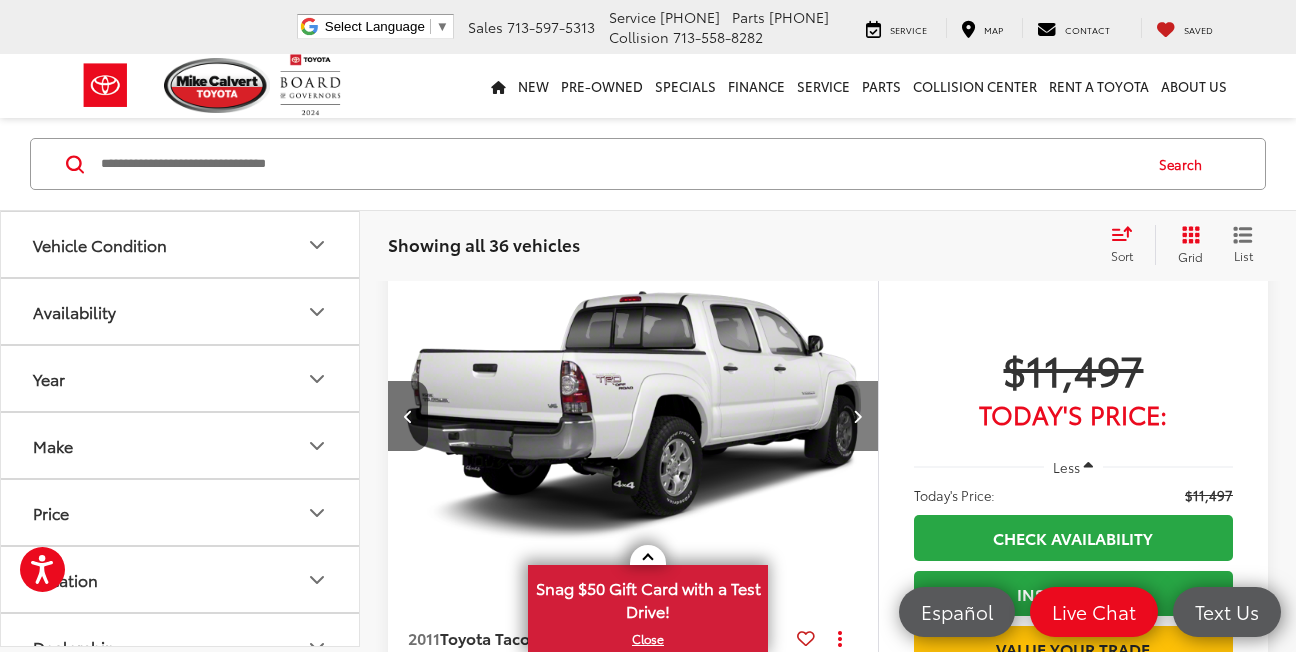 click at bounding box center (858, 416) 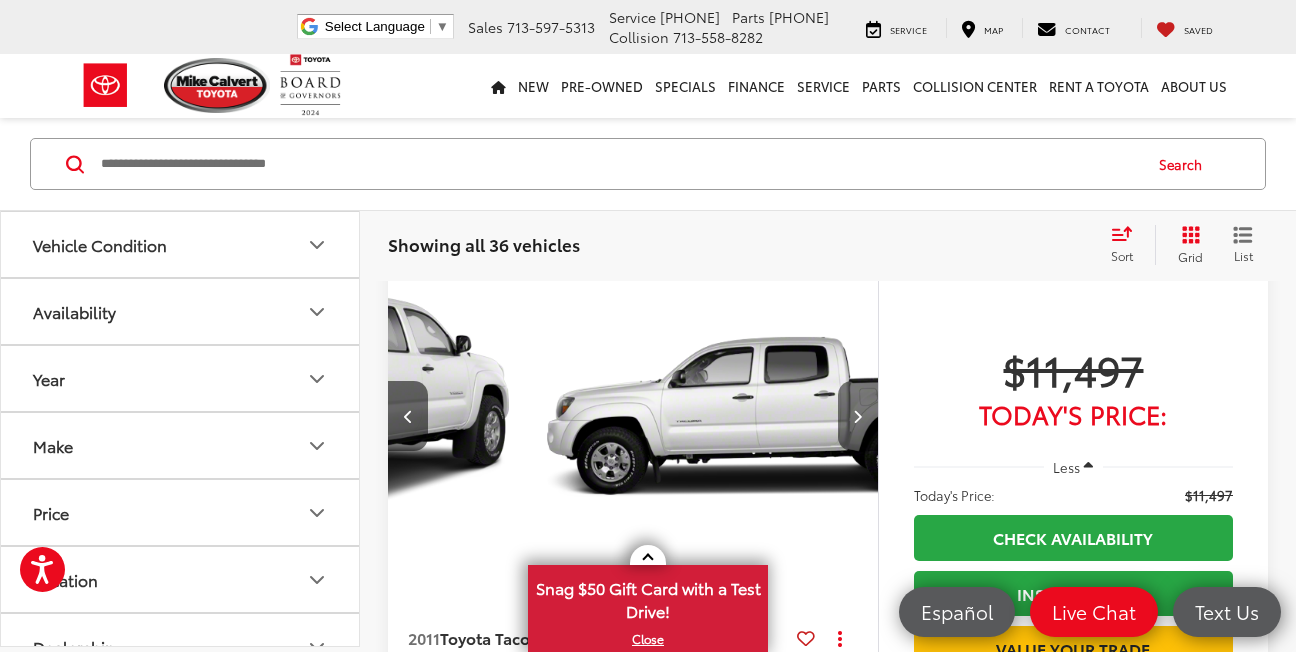 scroll, scrollTop: 0, scrollLeft: 986, axis: horizontal 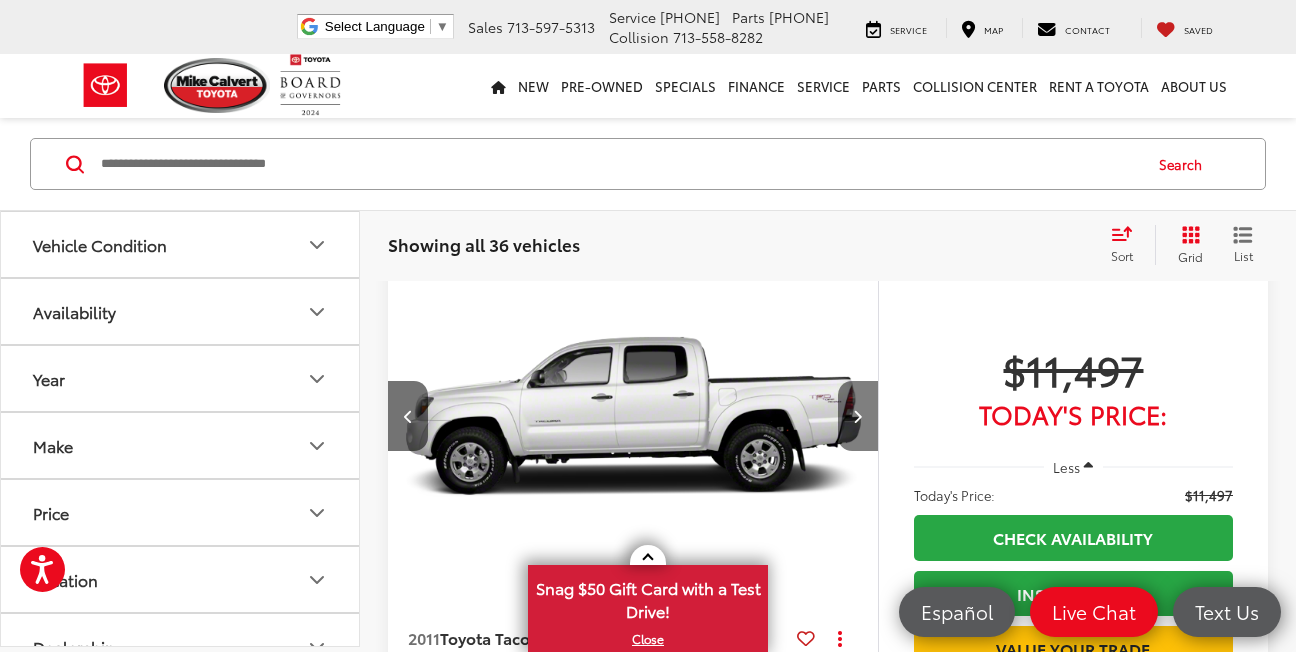 click at bounding box center (858, 416) 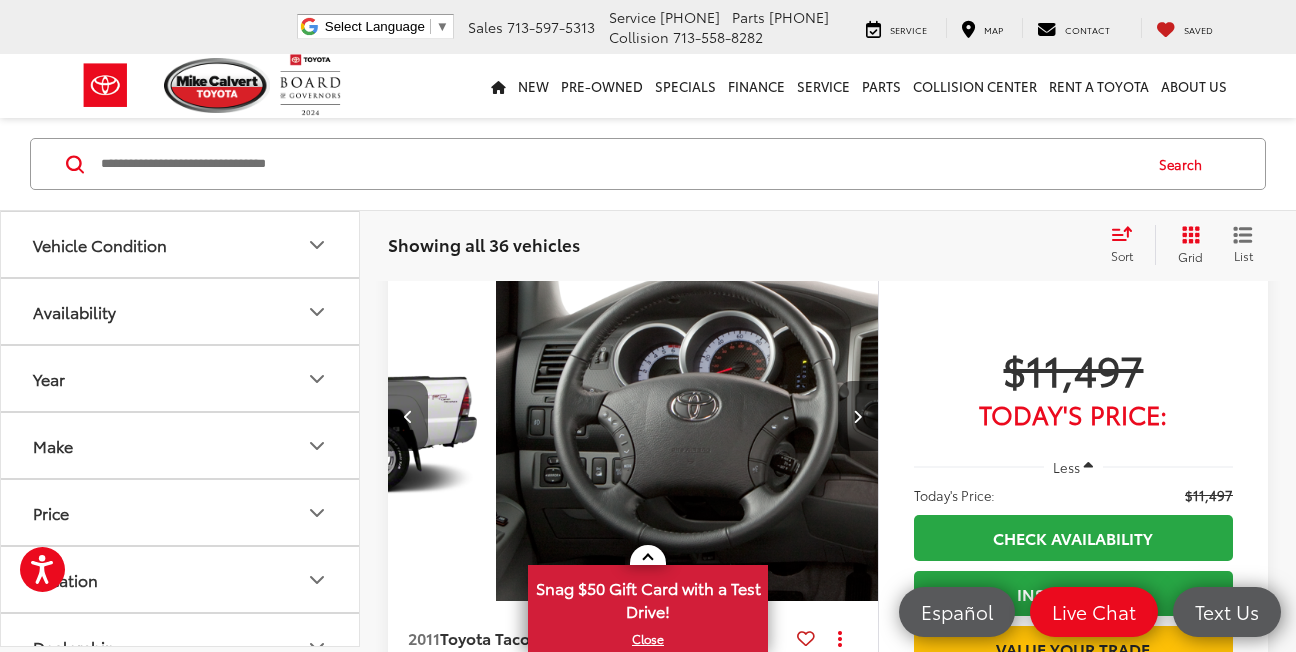 scroll, scrollTop: 0, scrollLeft: 1479, axis: horizontal 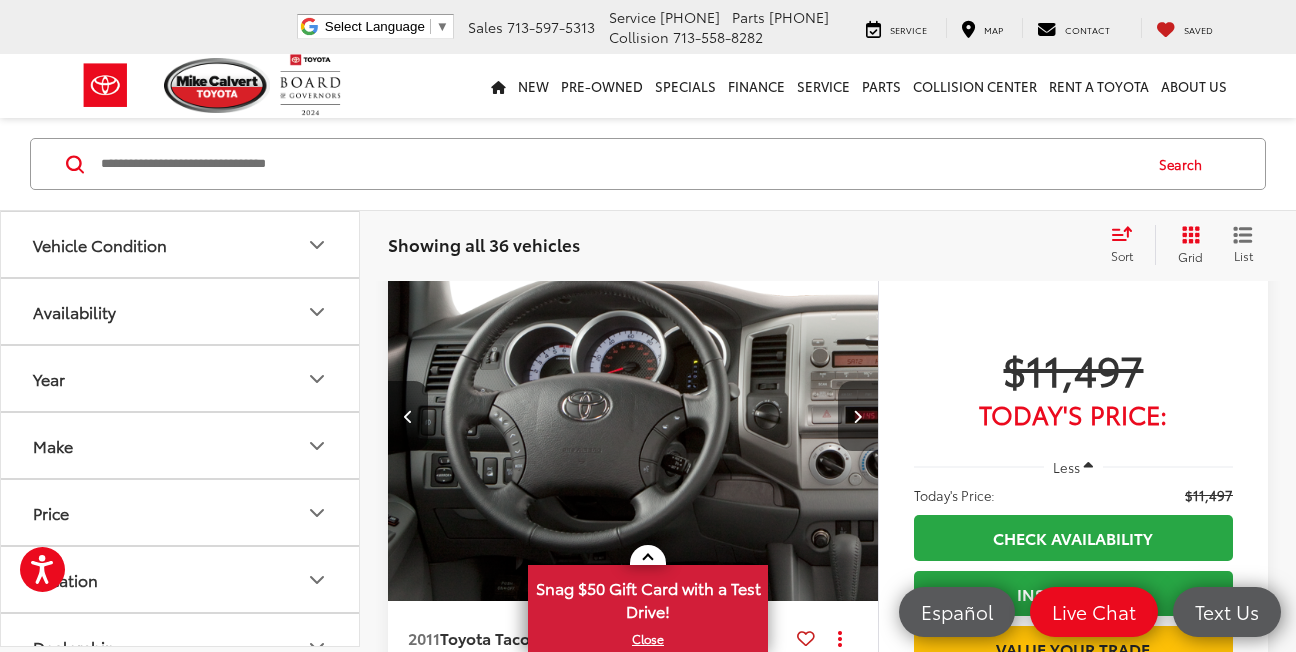 click at bounding box center [858, 416] 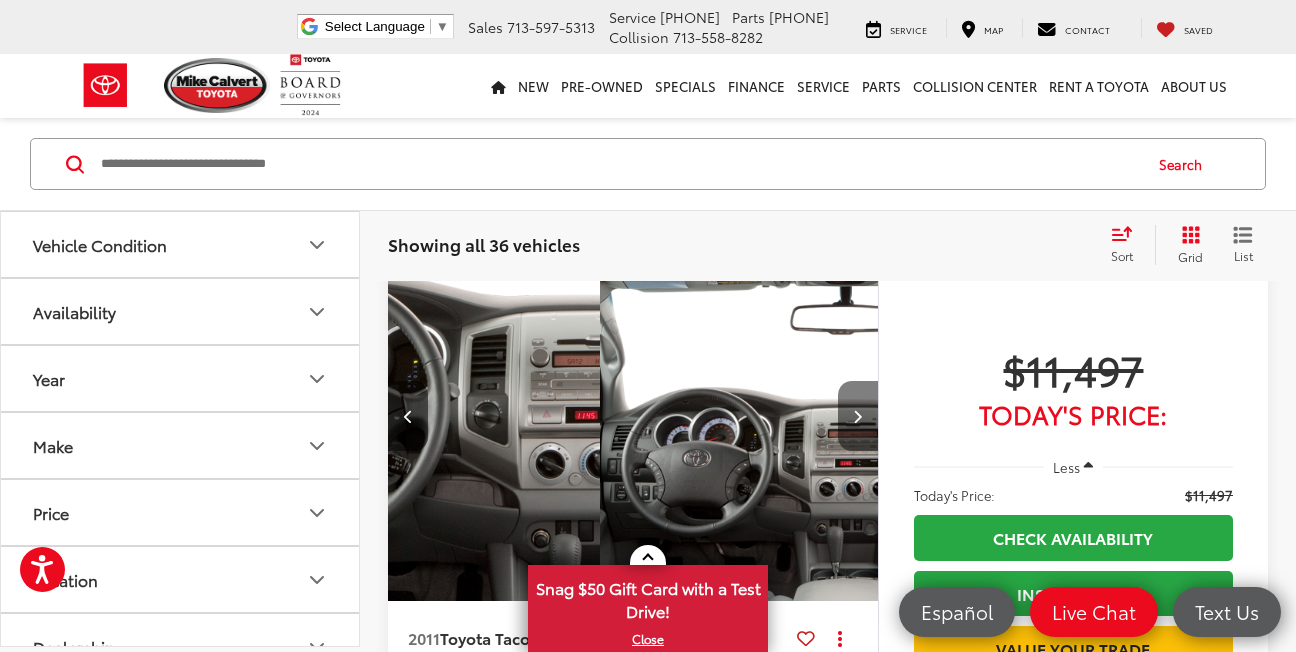 scroll, scrollTop: 0, scrollLeft: 1972, axis: horizontal 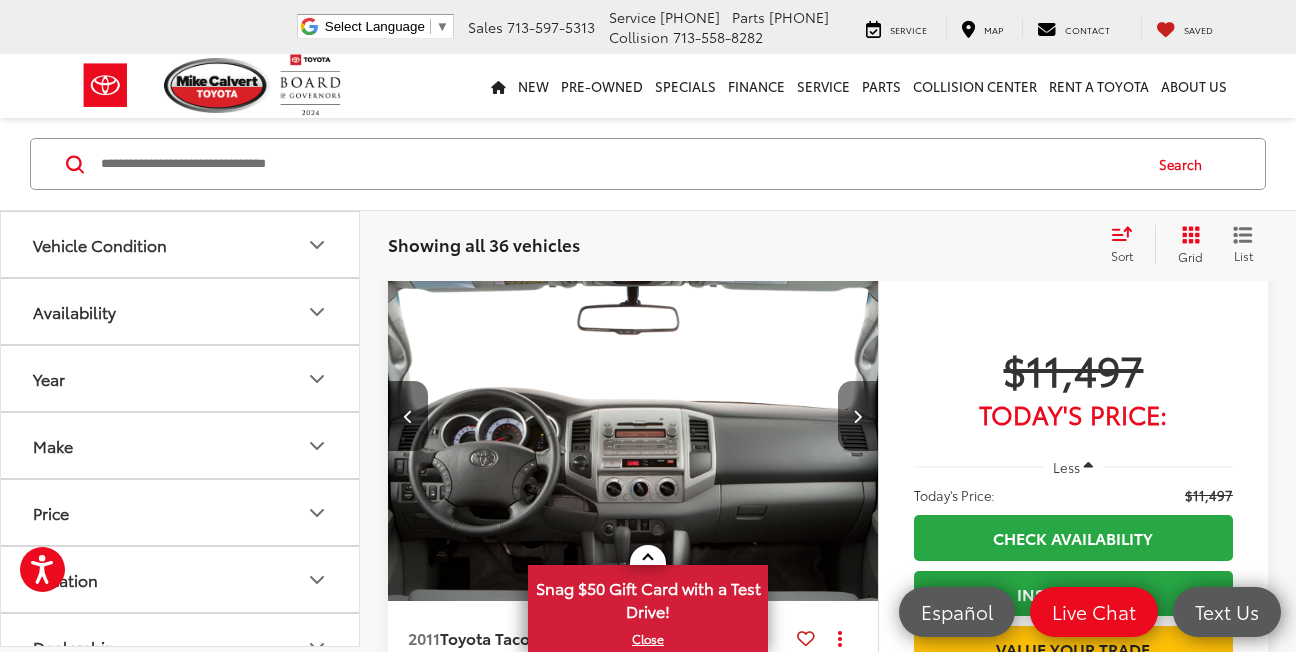 click at bounding box center [858, 416] 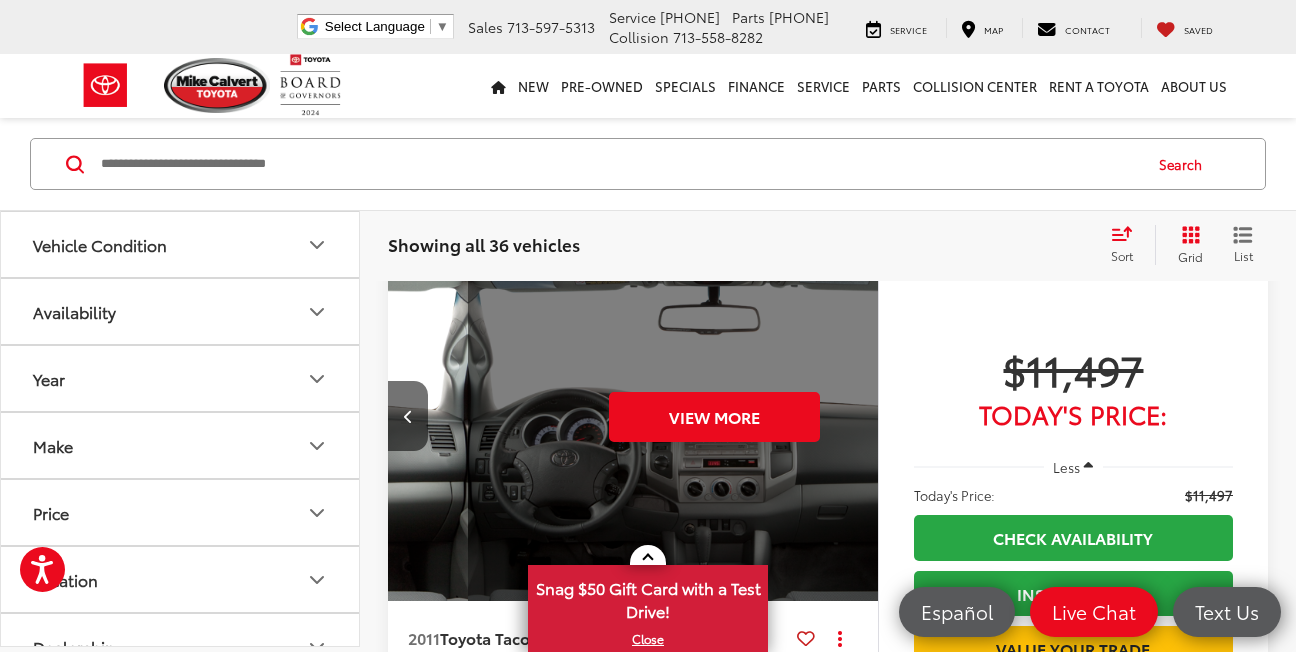 scroll, scrollTop: 0, scrollLeft: 2465, axis: horizontal 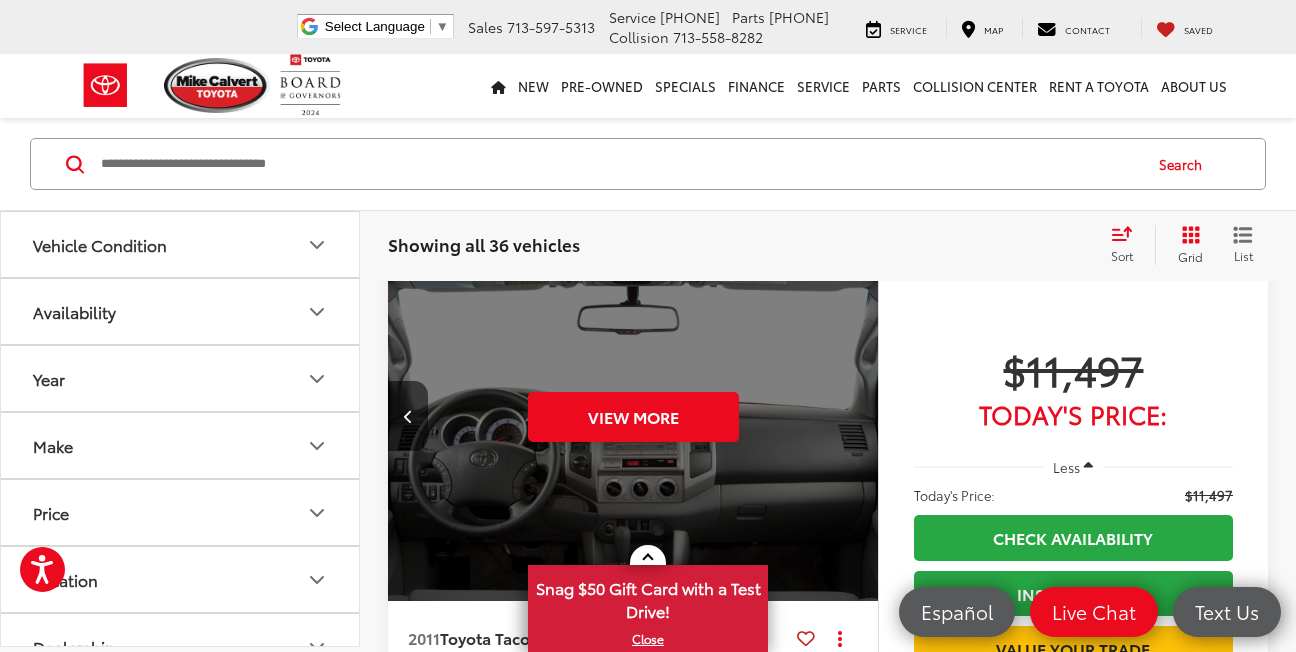 click on "View More" at bounding box center (633, 417) 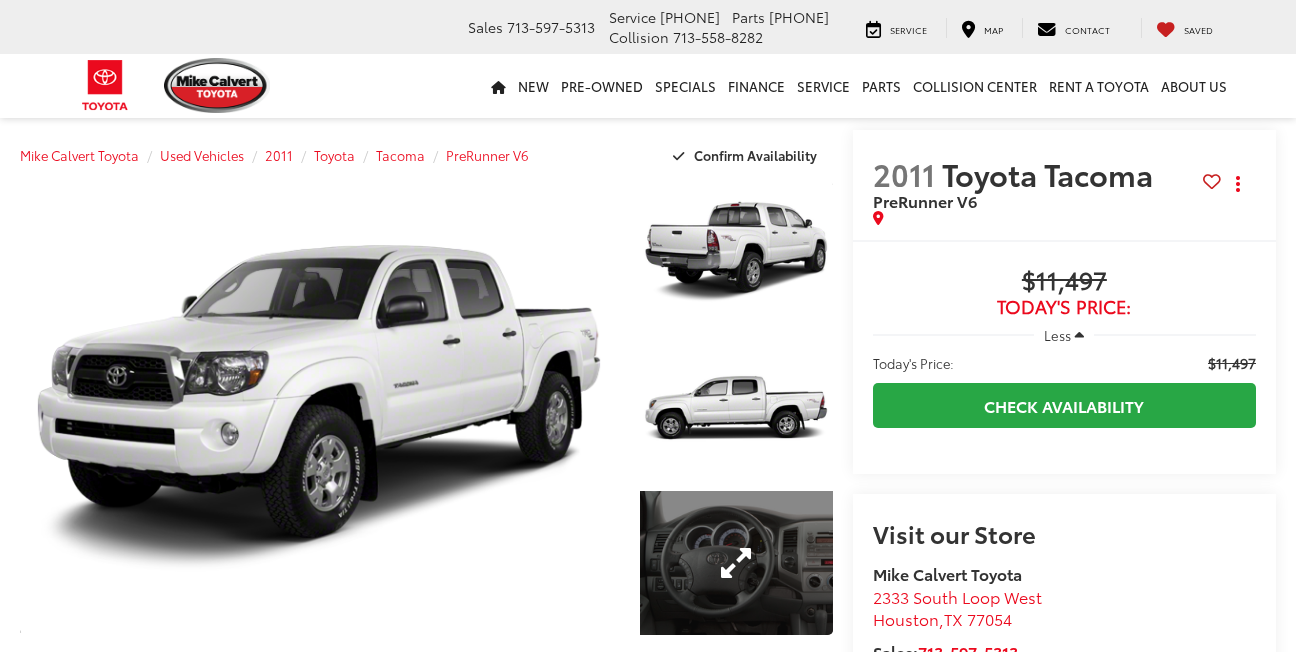 scroll, scrollTop: 0, scrollLeft: 0, axis: both 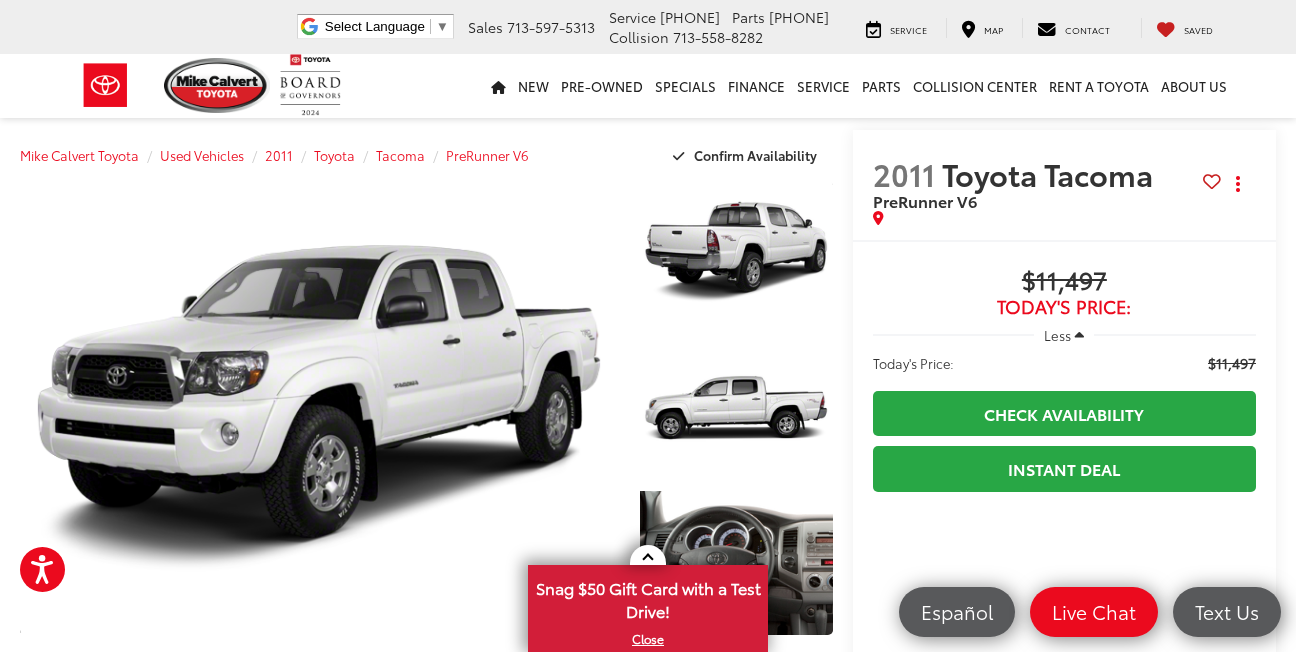 click at bounding box center [1079, 335] 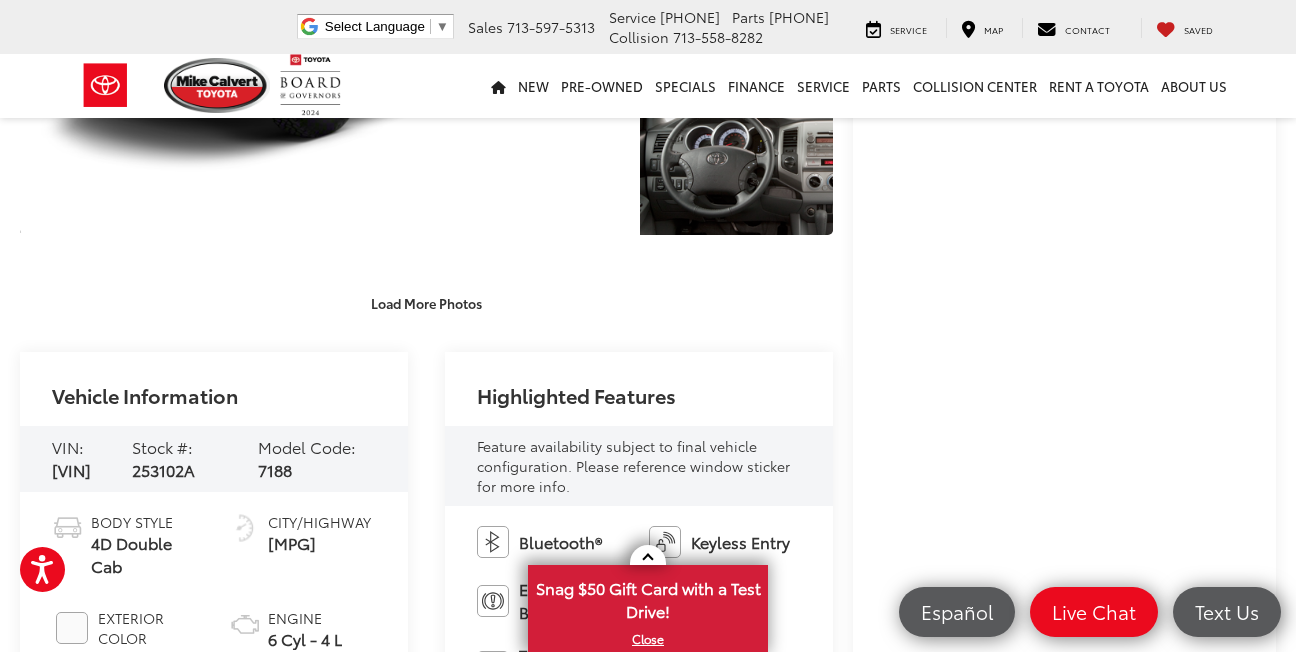 scroll, scrollTop: 466, scrollLeft: 0, axis: vertical 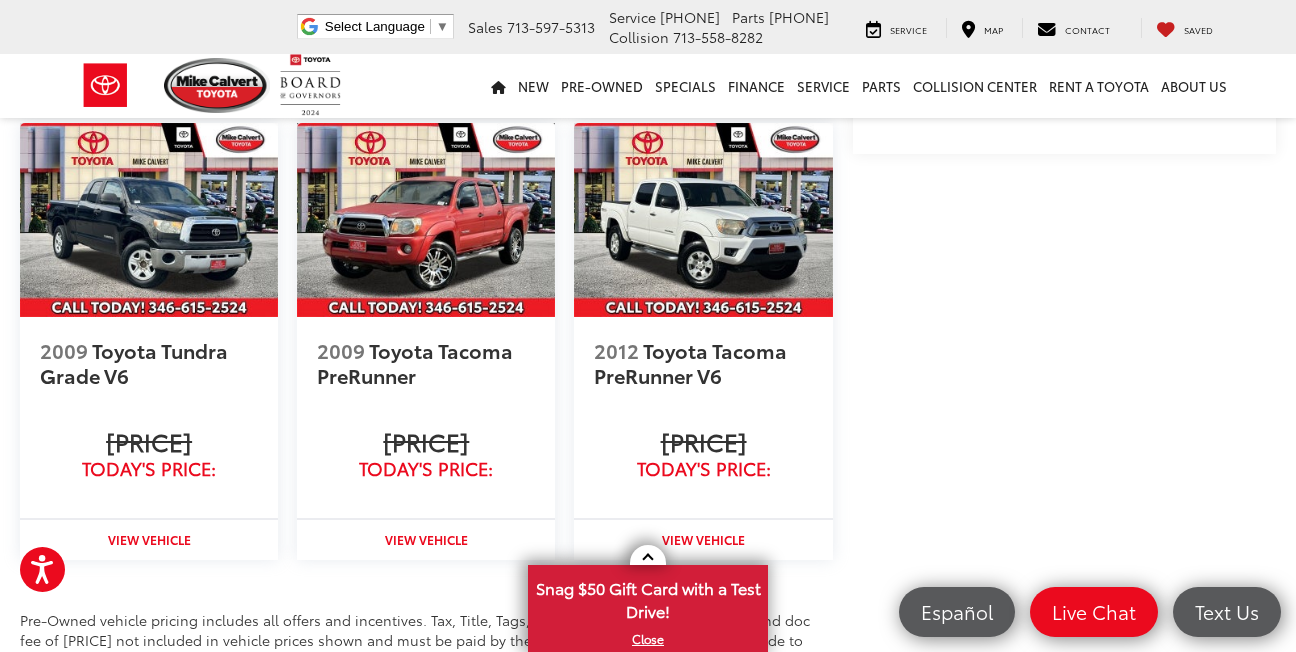 click at bounding box center (426, 220) 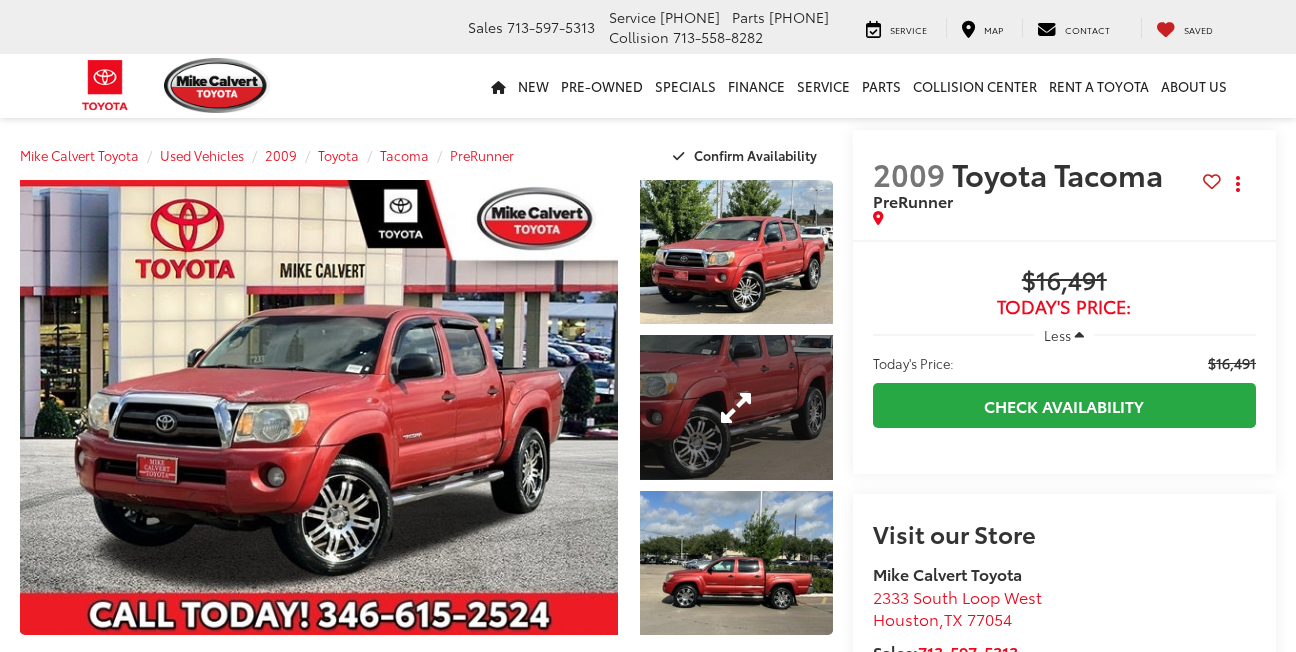 scroll, scrollTop: 0, scrollLeft: 0, axis: both 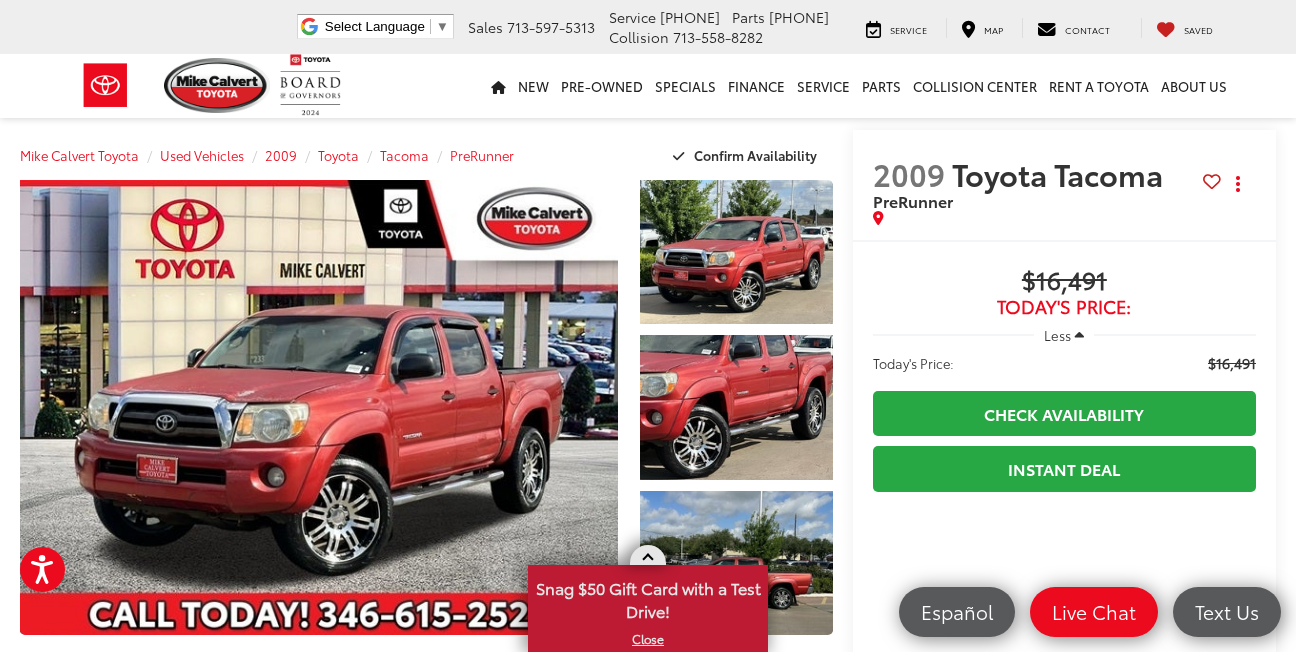 click at bounding box center [648, 555] 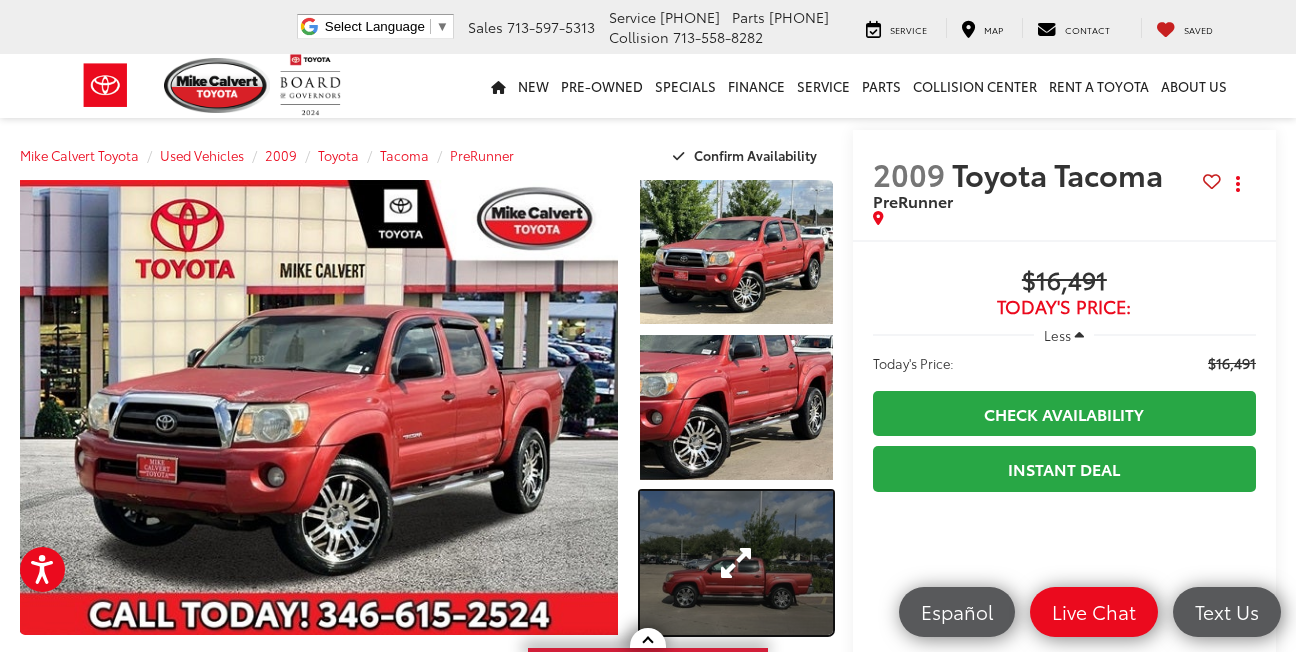 click at bounding box center (736, 563) 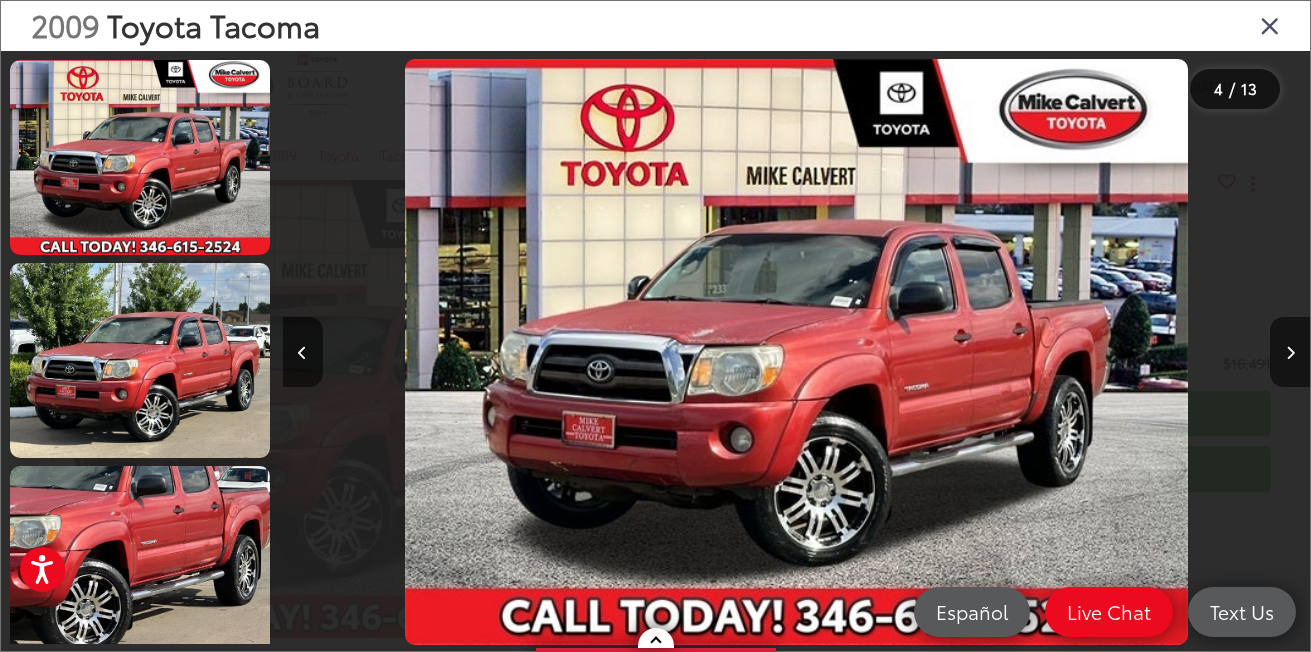 scroll, scrollTop: 470, scrollLeft: 0, axis: vertical 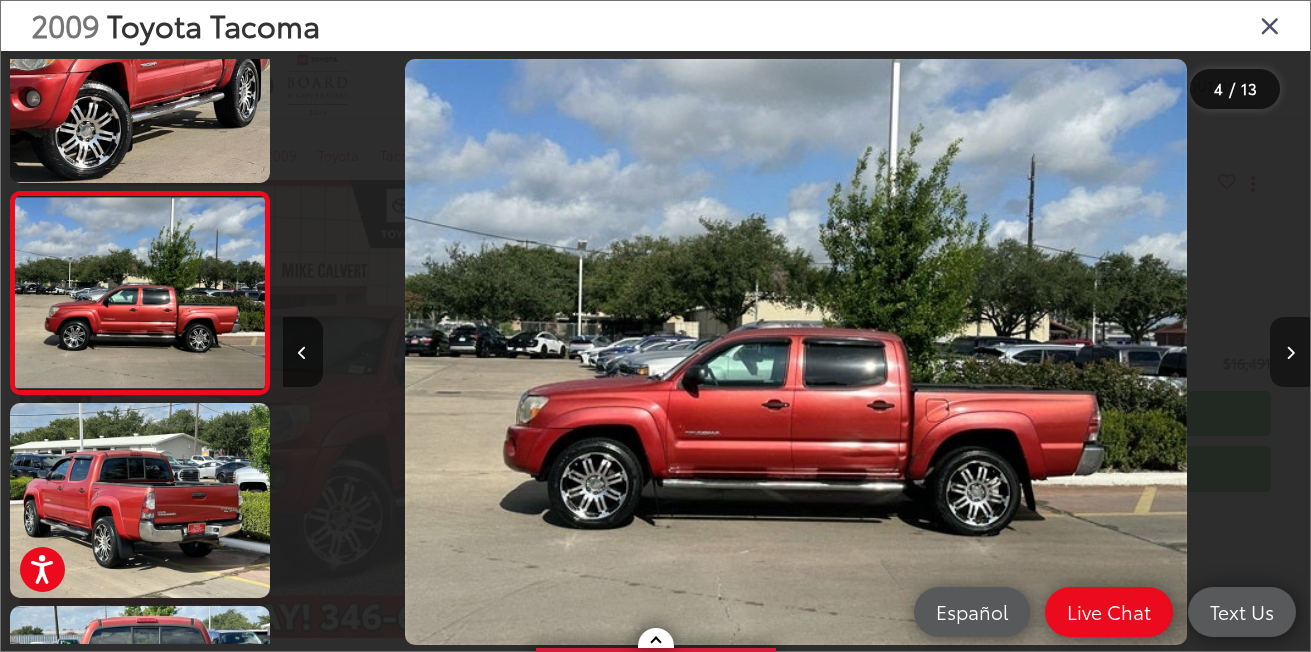 click at bounding box center [1290, 353] 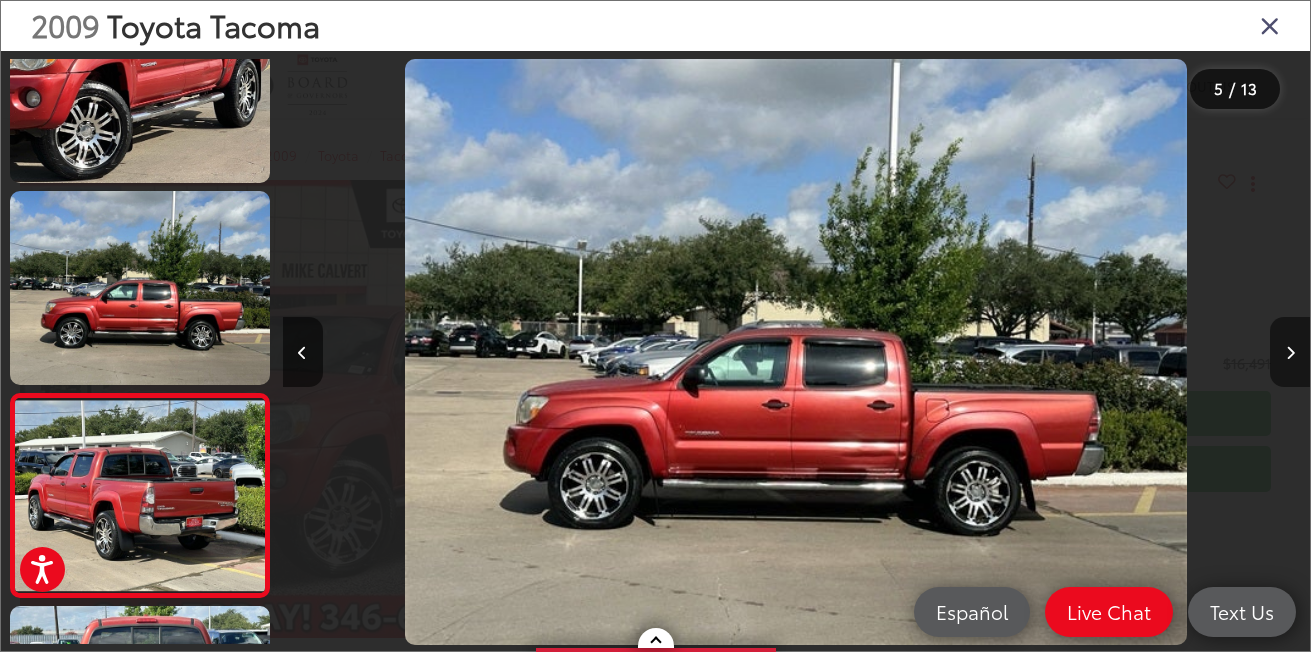 scroll, scrollTop: 0, scrollLeft: 3484, axis: horizontal 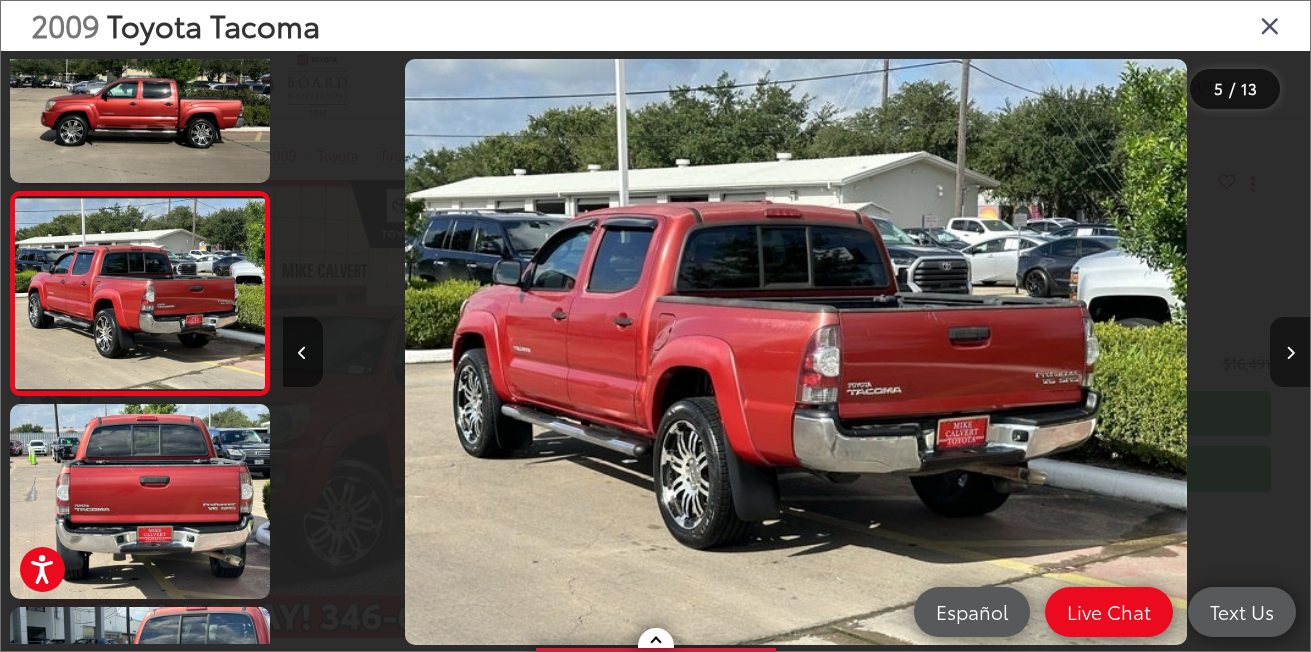 click at bounding box center [1290, 353] 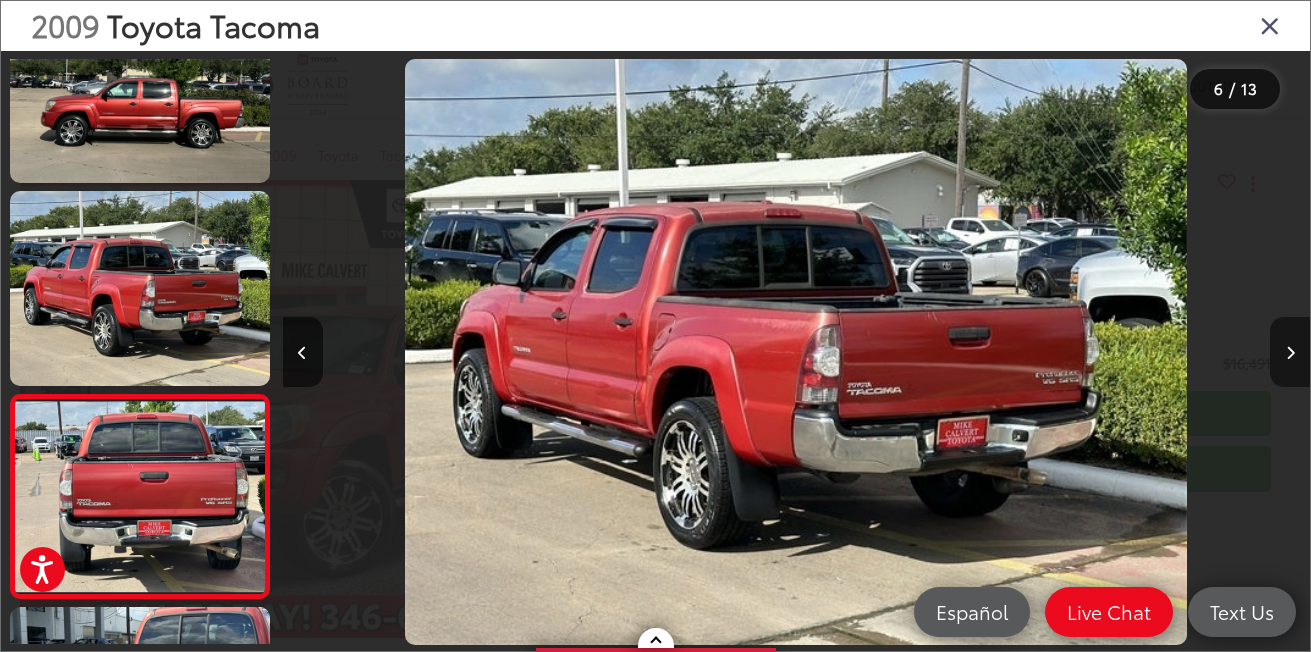 scroll, scrollTop: 0, scrollLeft: 4241, axis: horizontal 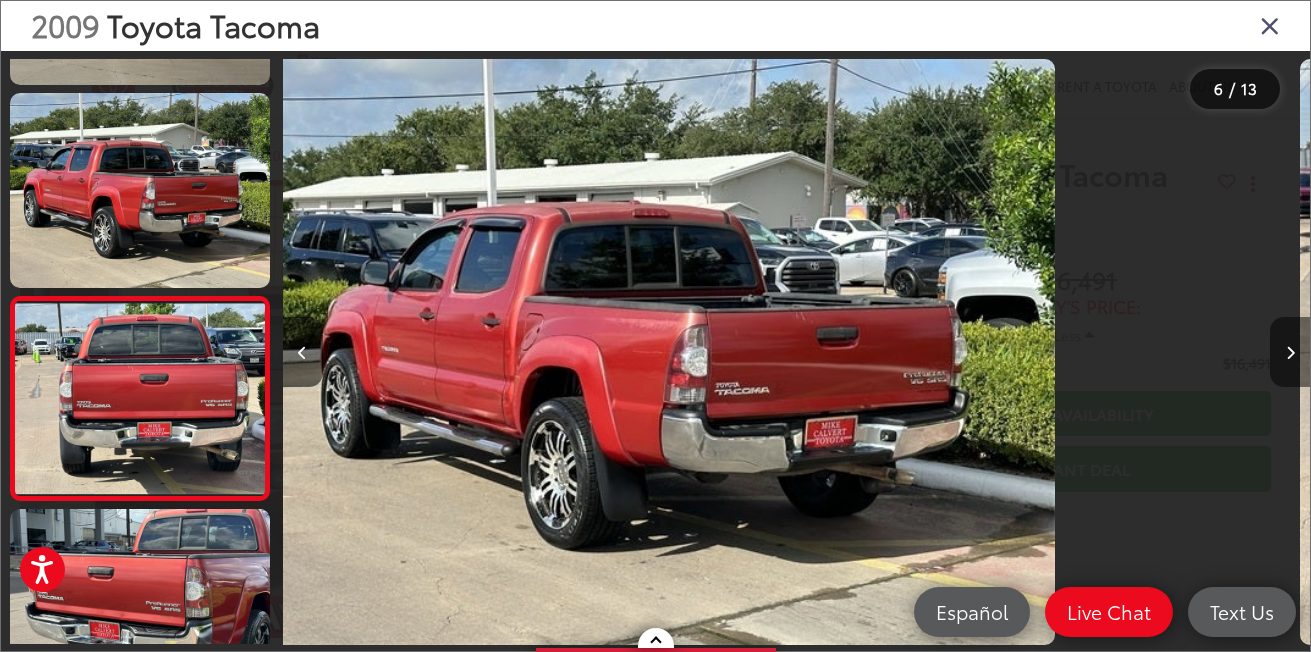 click at bounding box center (1290, 353) 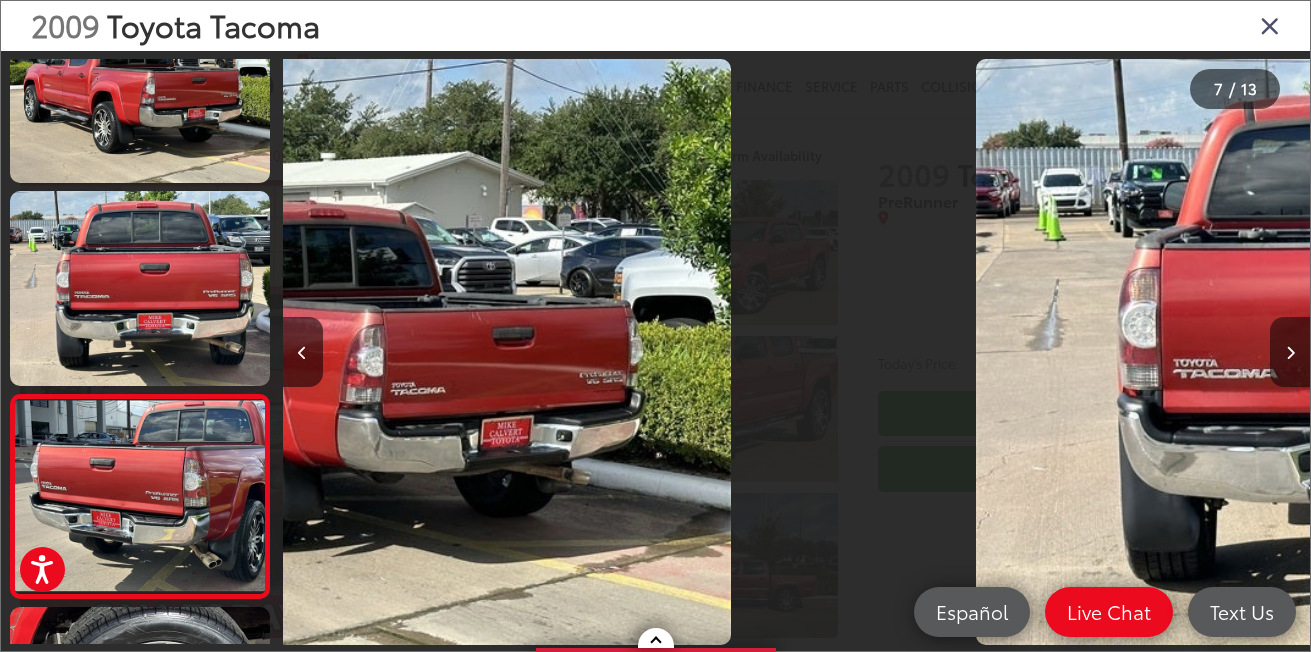 scroll, scrollTop: 0, scrollLeft: 4916, axis: horizontal 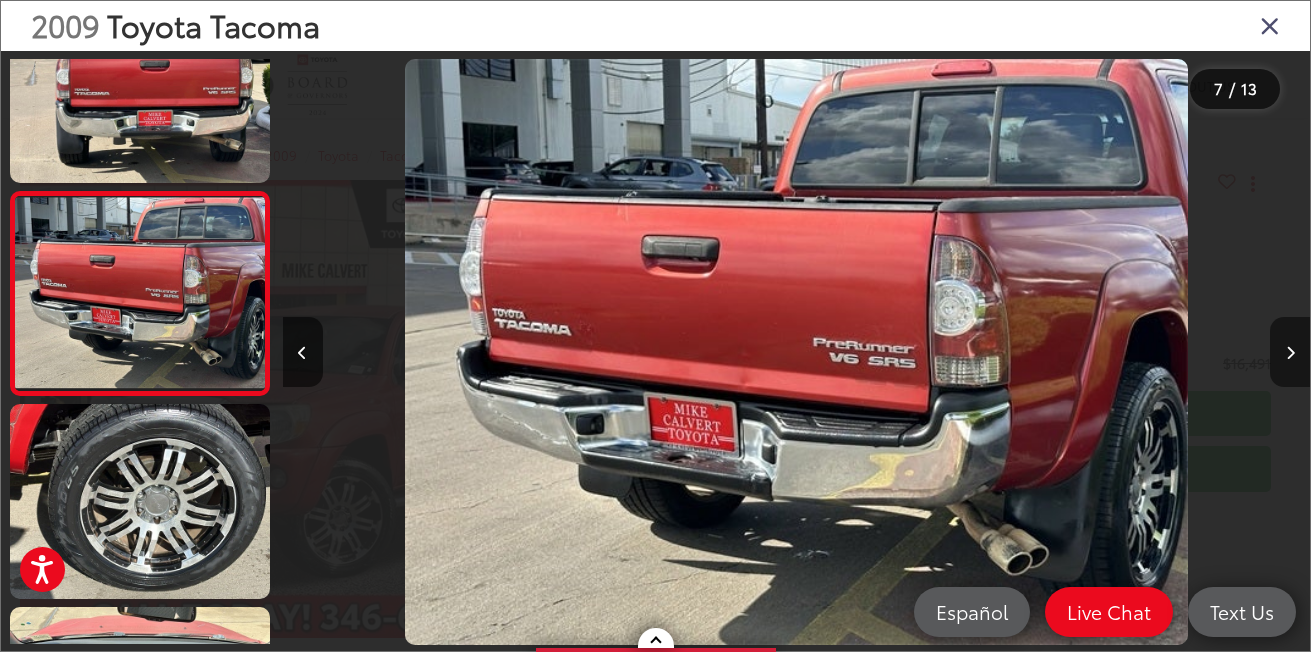 click at bounding box center [1290, 353] 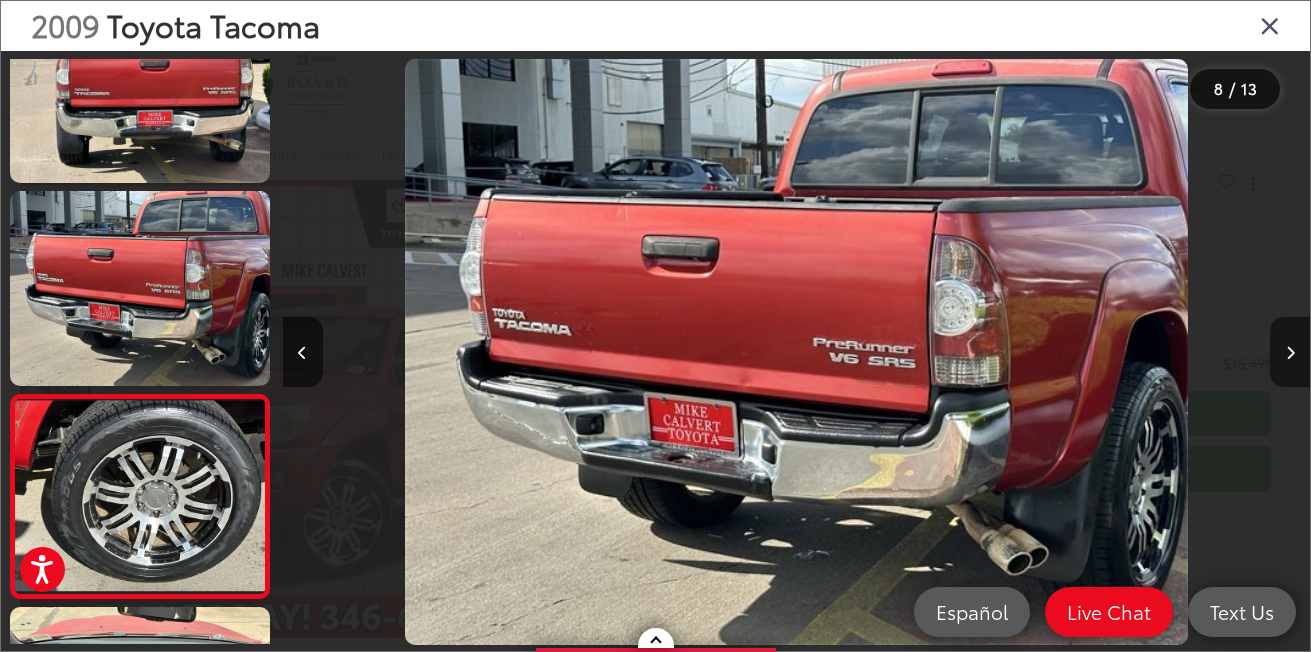 scroll, scrollTop: 0, scrollLeft: 6236, axis: horizontal 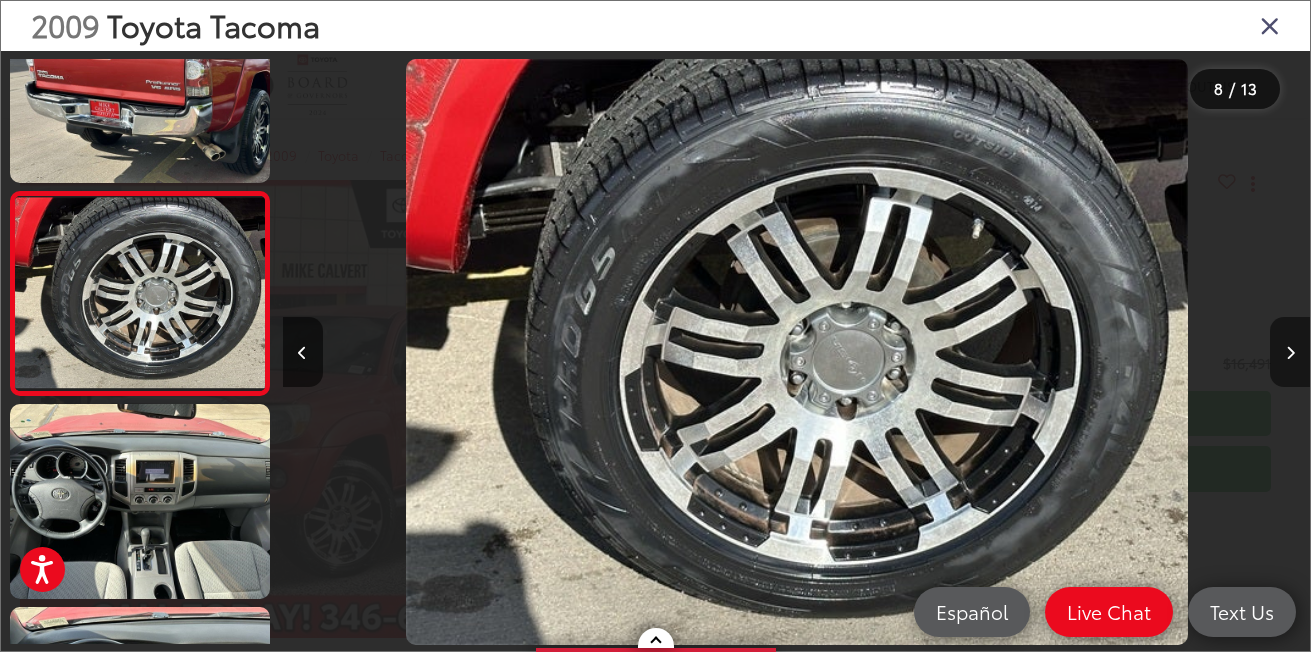 click at bounding box center (1290, 353) 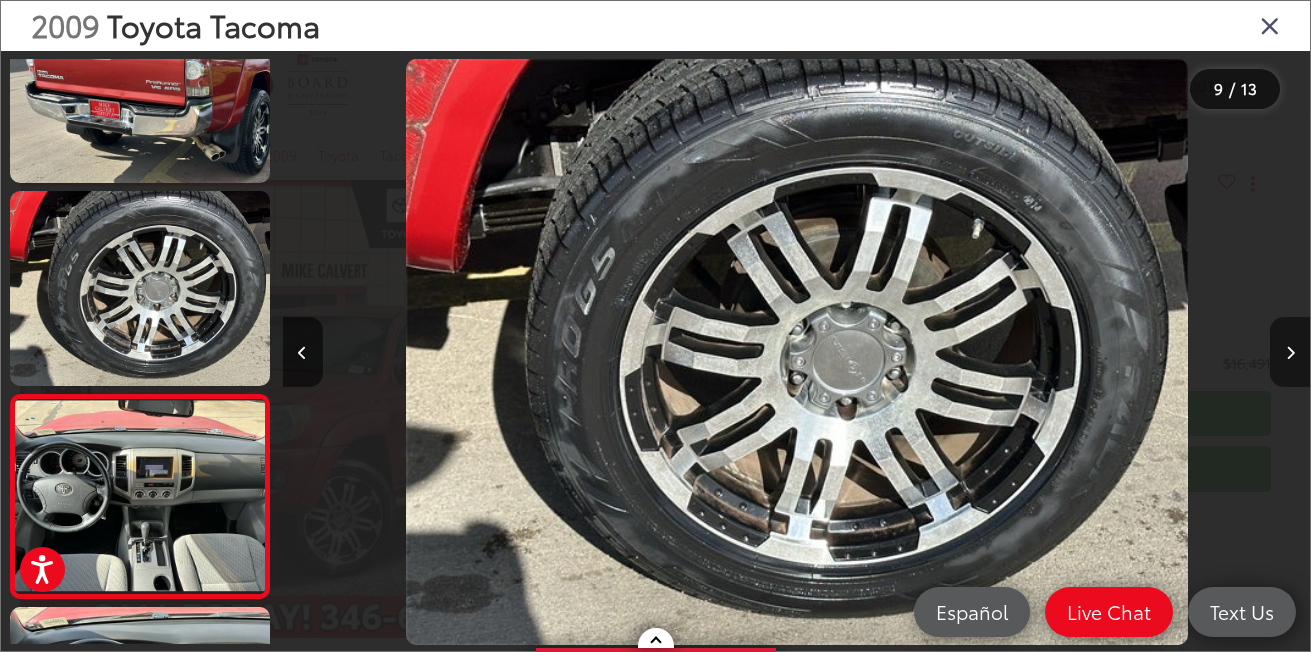 scroll, scrollTop: 0, scrollLeft: 7645, axis: horizontal 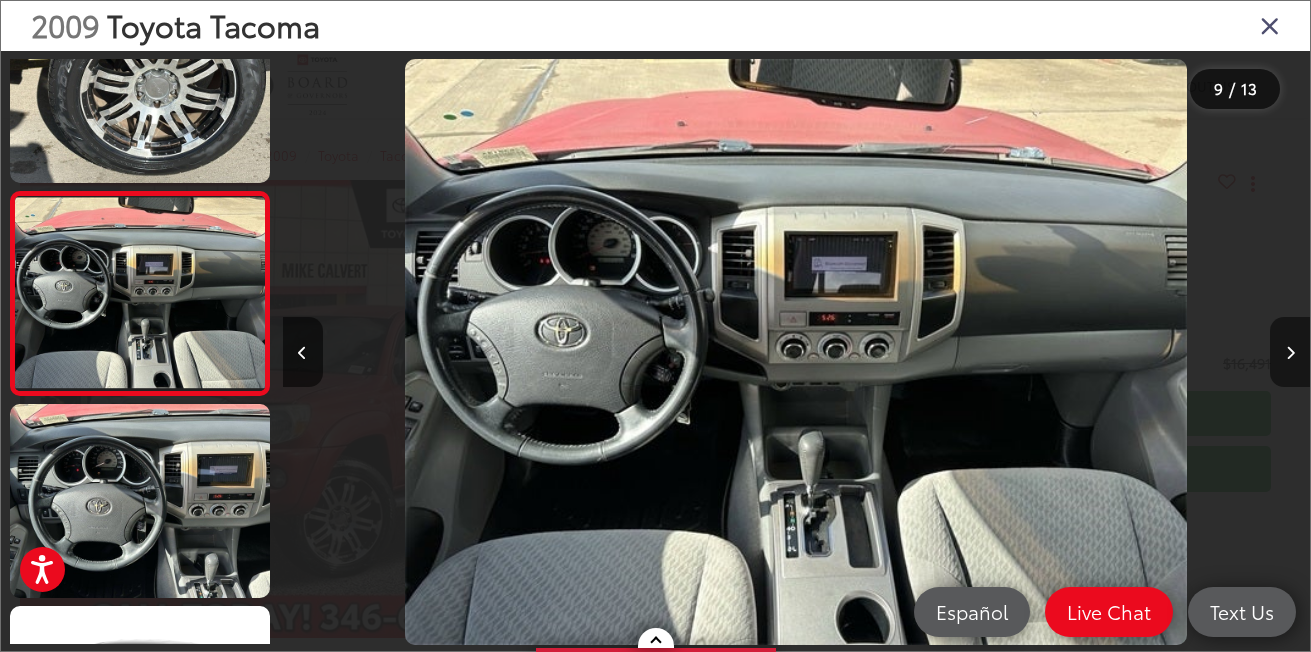 click at bounding box center (1290, 353) 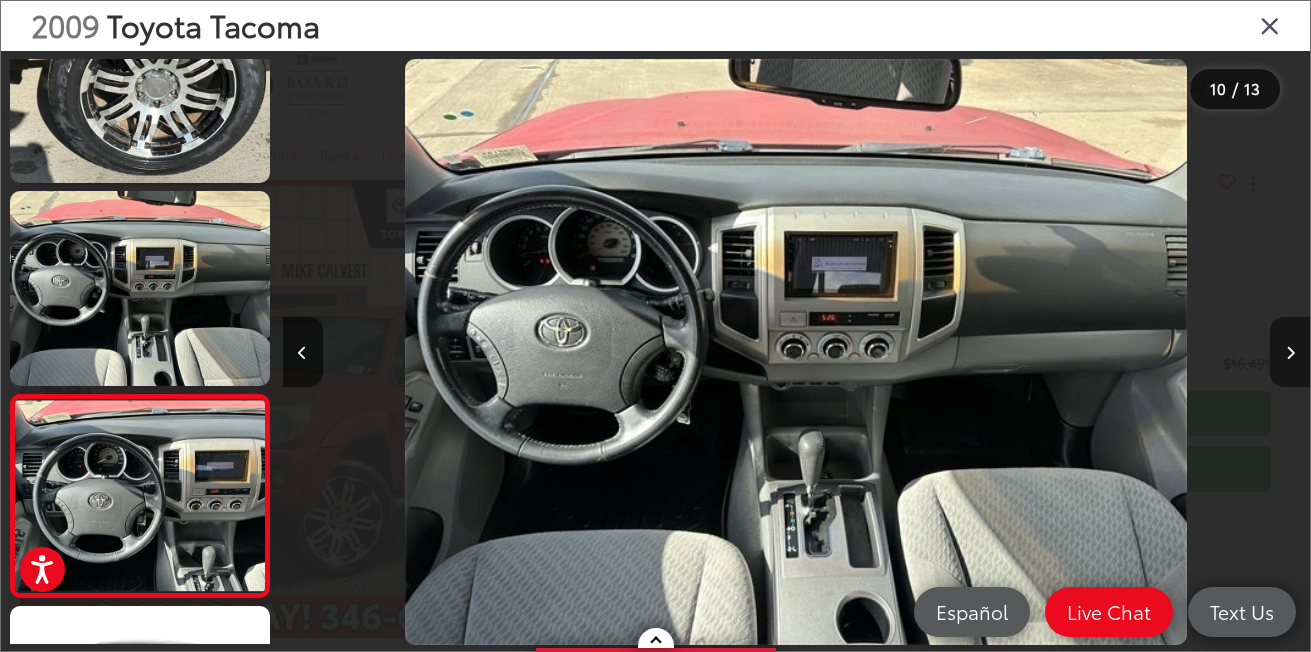scroll, scrollTop: 0, scrollLeft: 8567, axis: horizontal 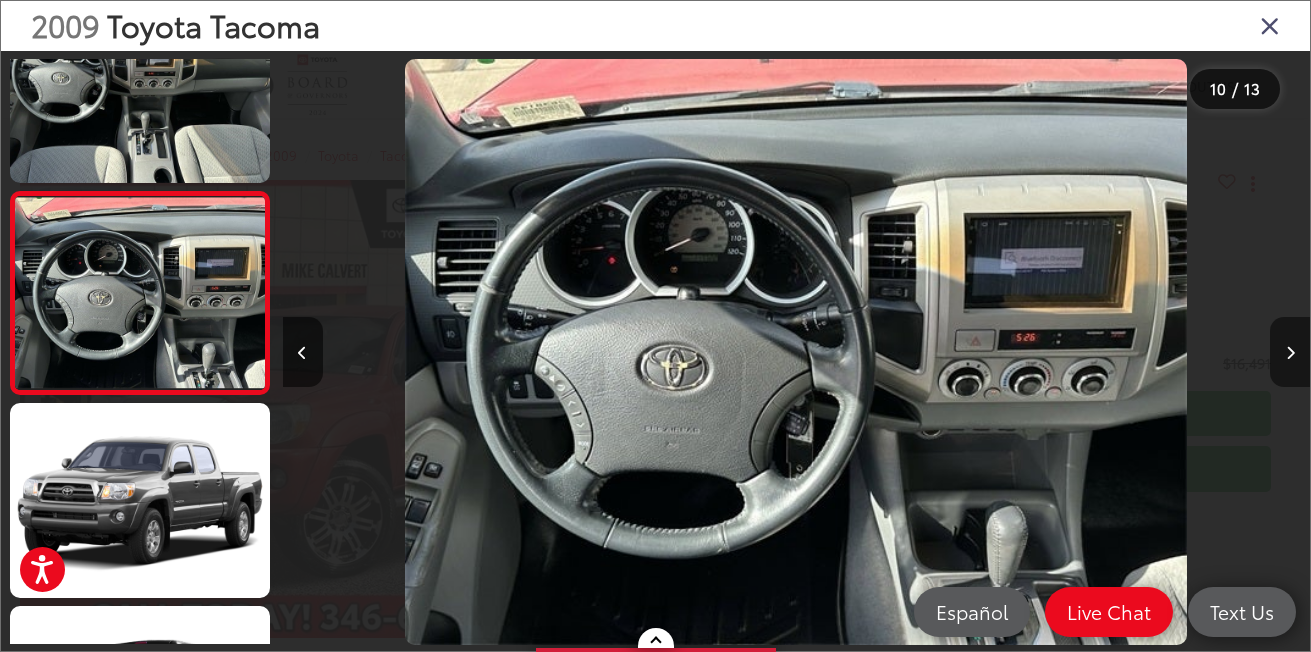 click at bounding box center [1290, 353] 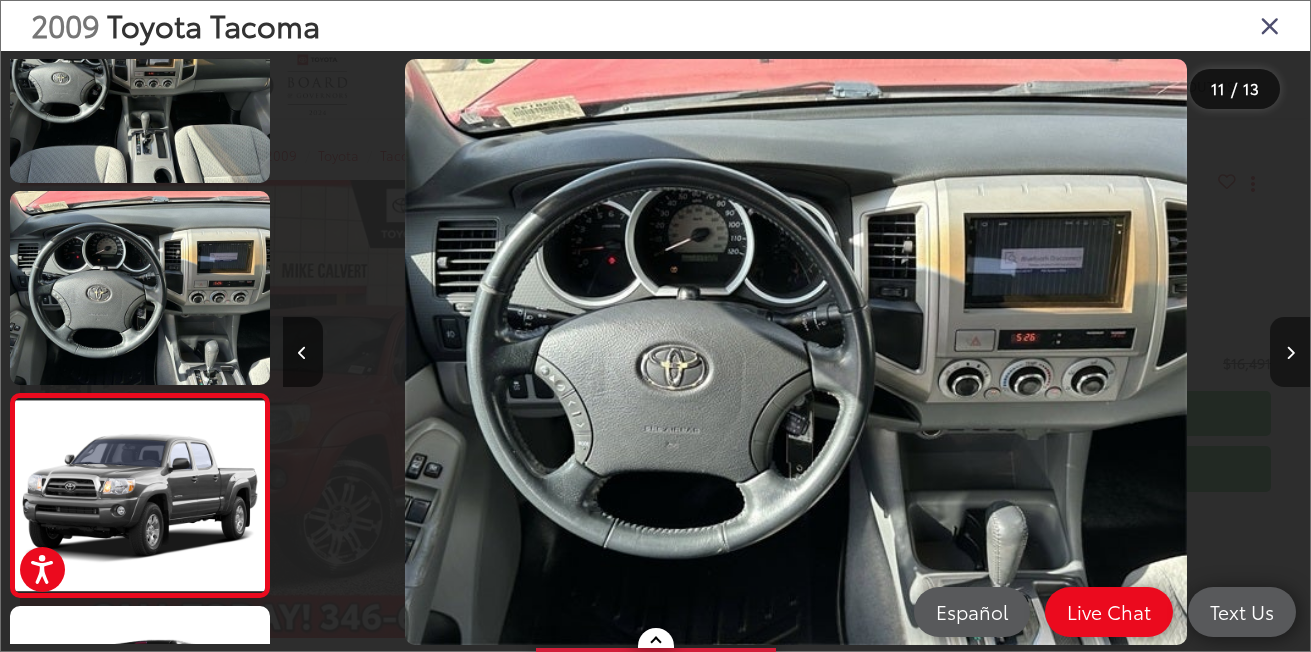scroll, scrollTop: 0, scrollLeft: 9647, axis: horizontal 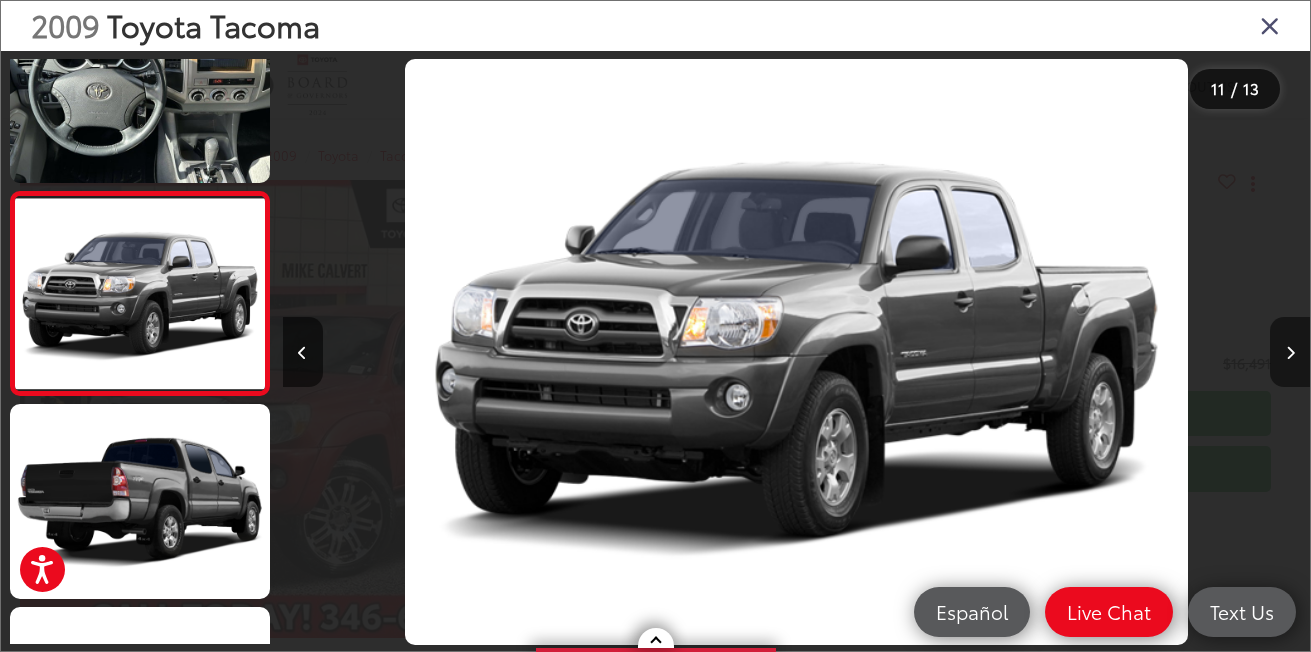 click at bounding box center (1290, 353) 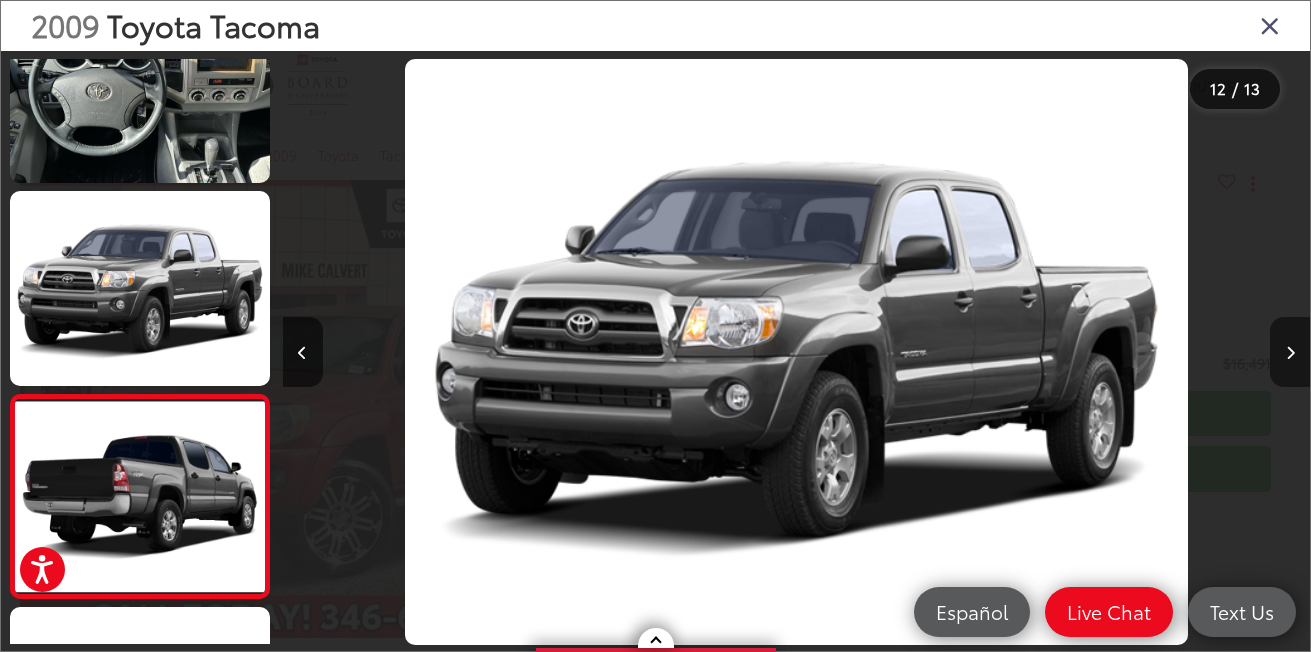 scroll, scrollTop: 0, scrollLeft: 10404, axis: horizontal 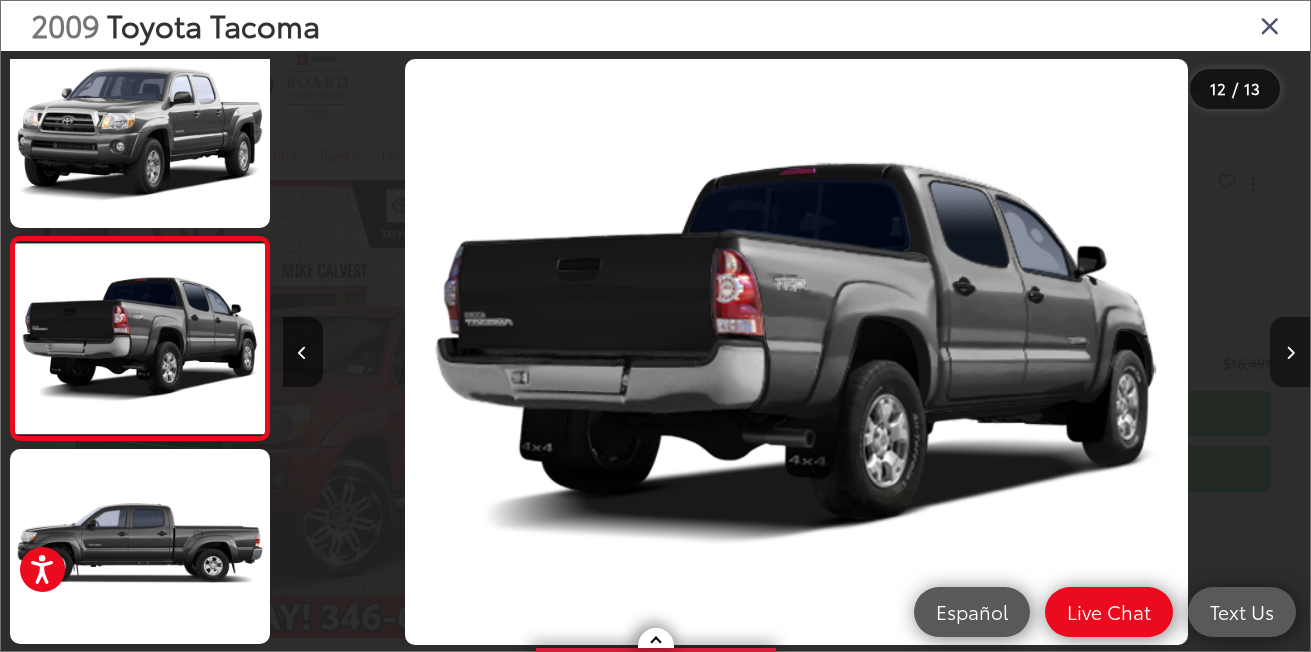 click at bounding box center [1290, 353] 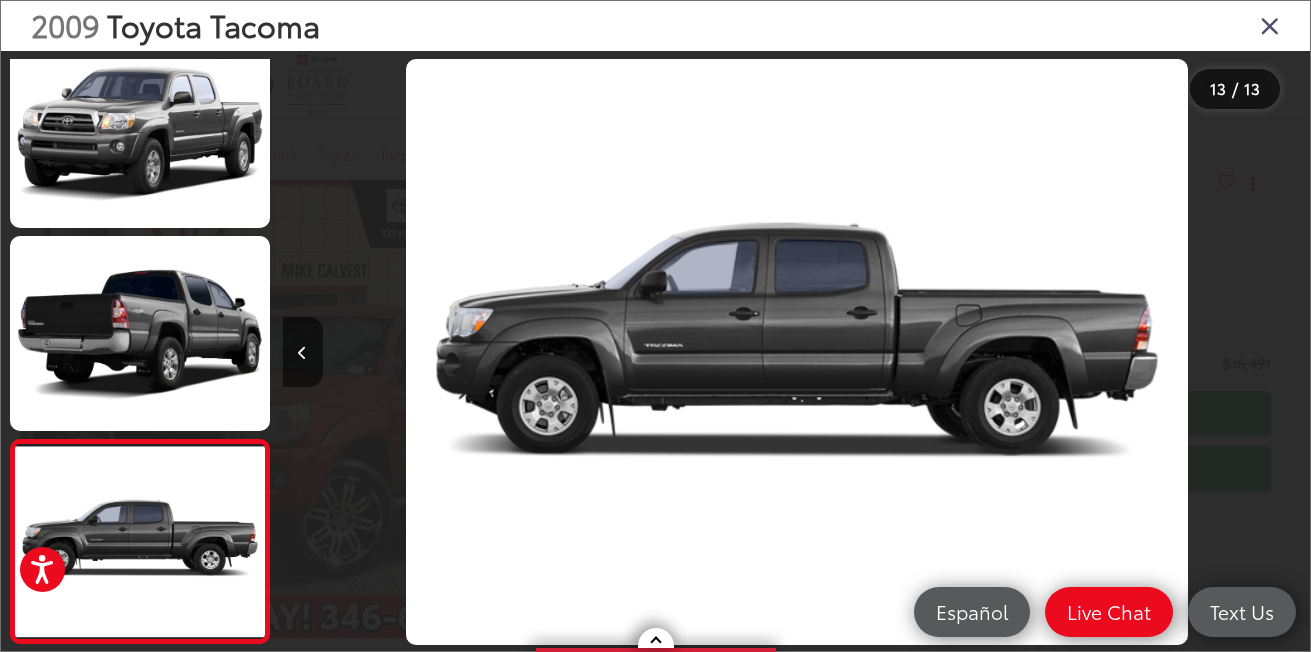 click at bounding box center [1181, 352] 